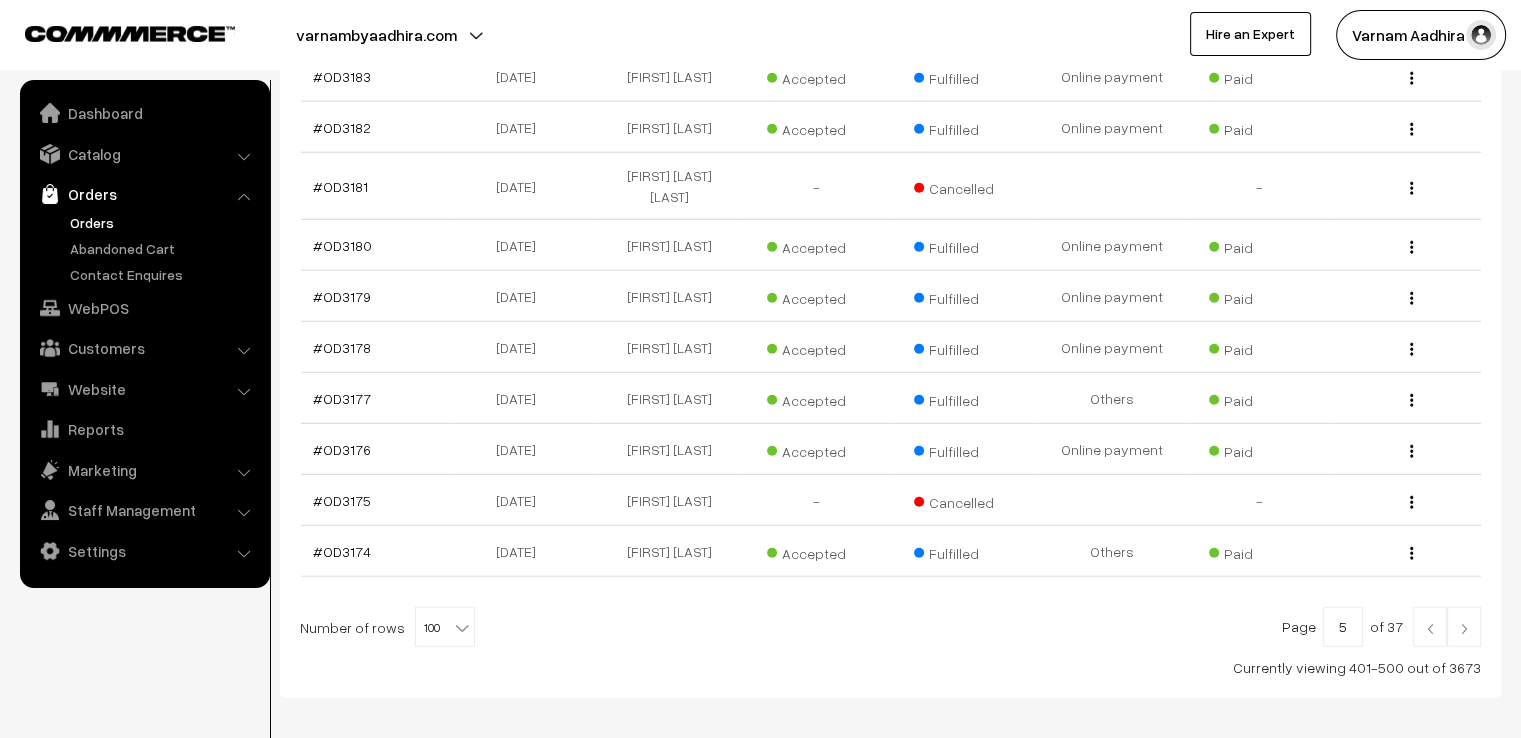 scroll, scrollTop: 5233, scrollLeft: 0, axis: vertical 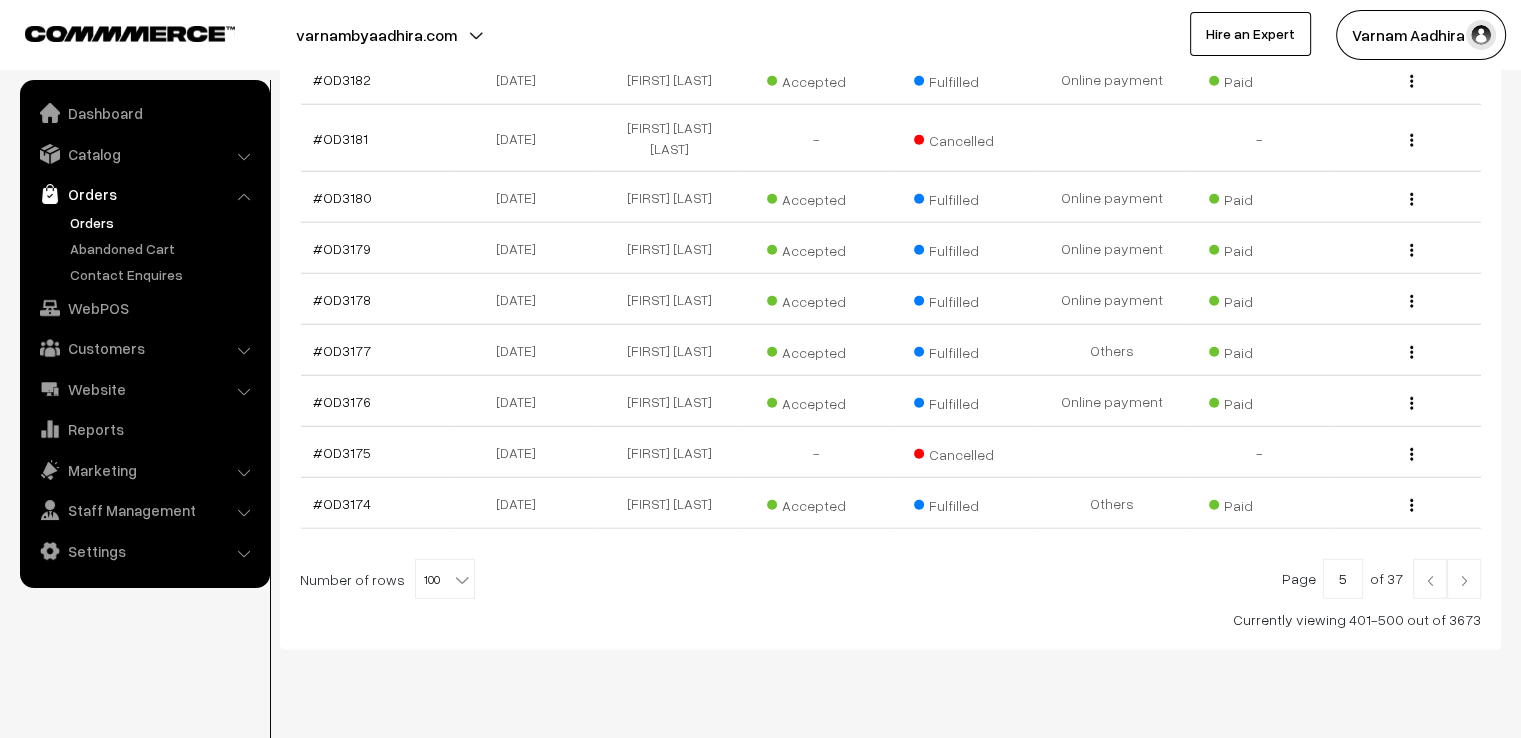 click on "5" at bounding box center (1343, 579) 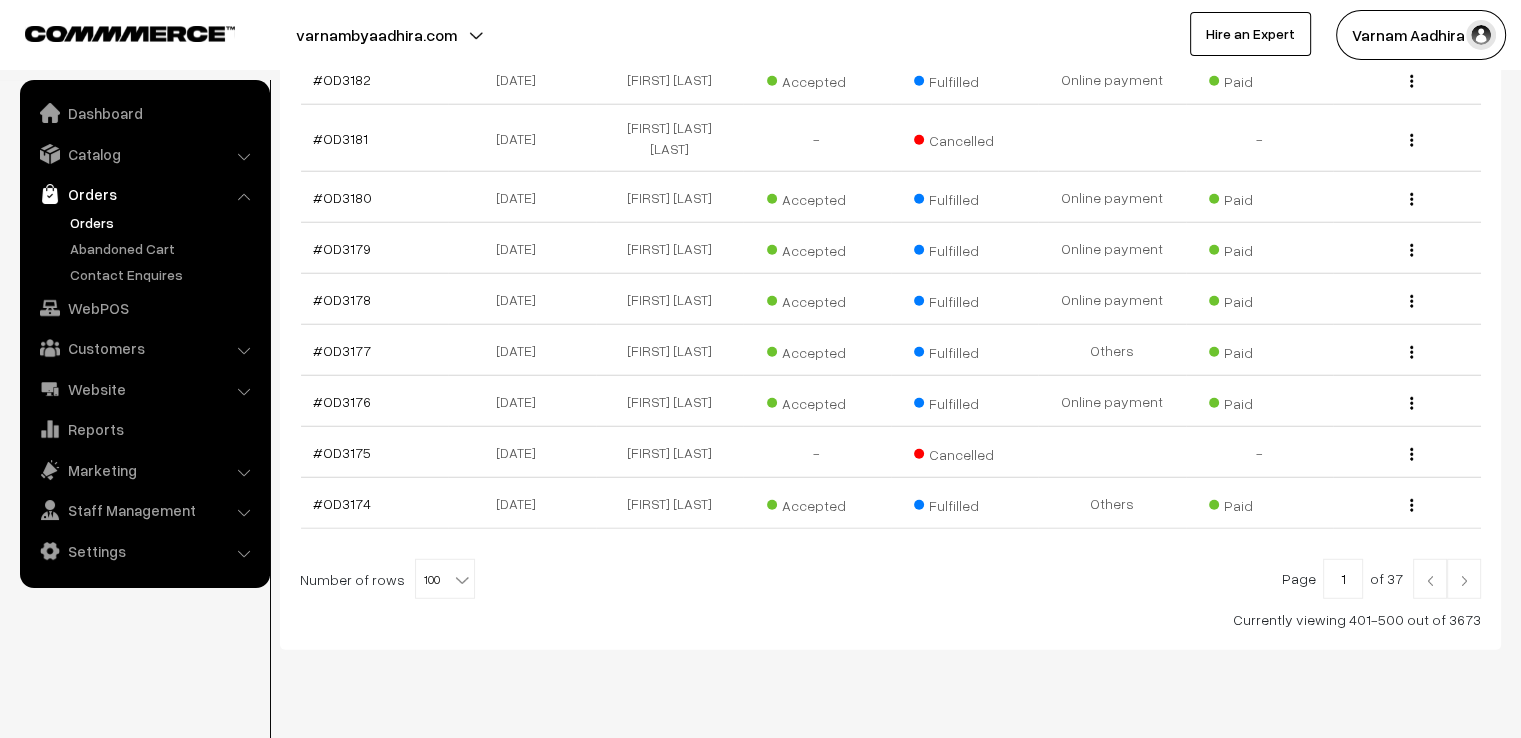 type on "1" 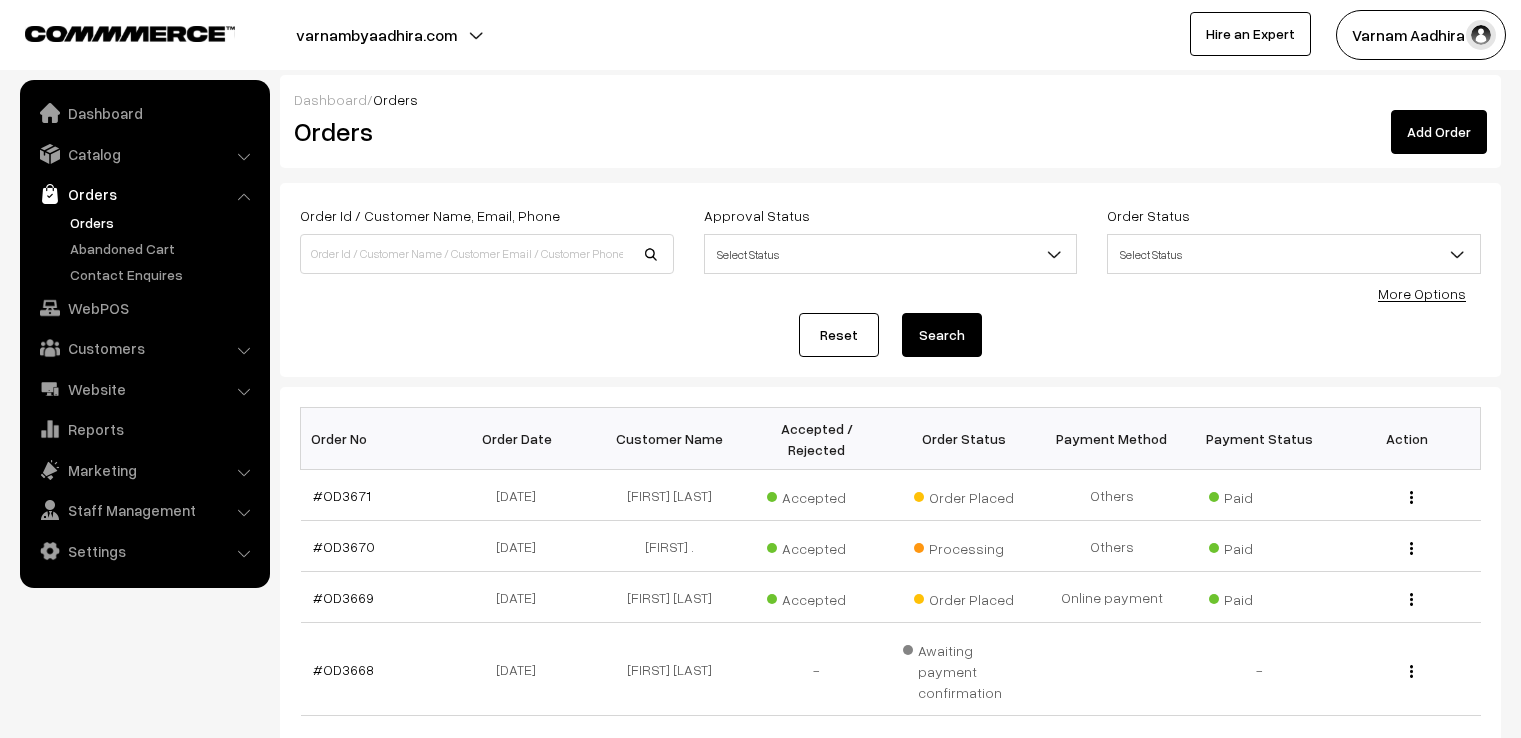 scroll, scrollTop: 0, scrollLeft: 0, axis: both 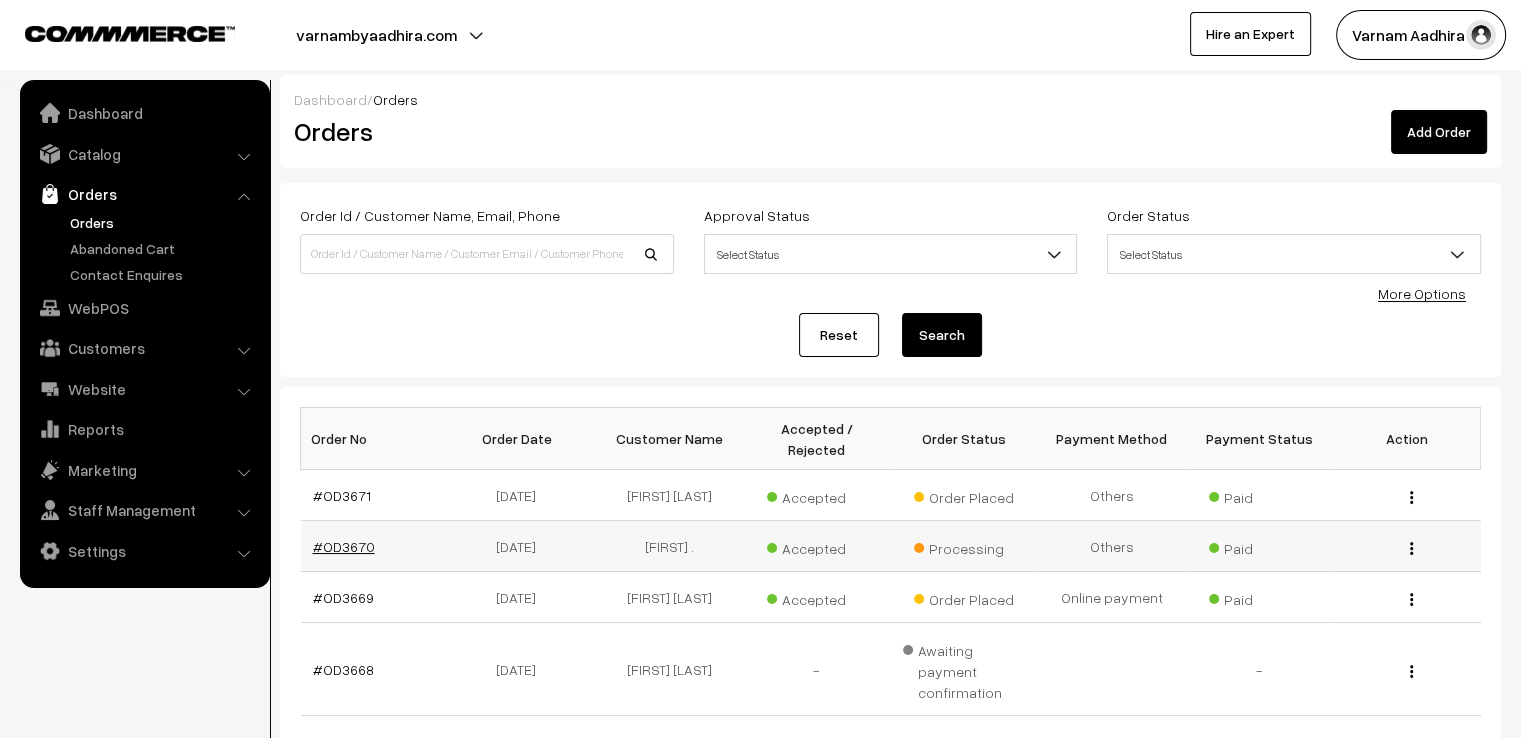 click on "#OD3670" at bounding box center [344, 546] 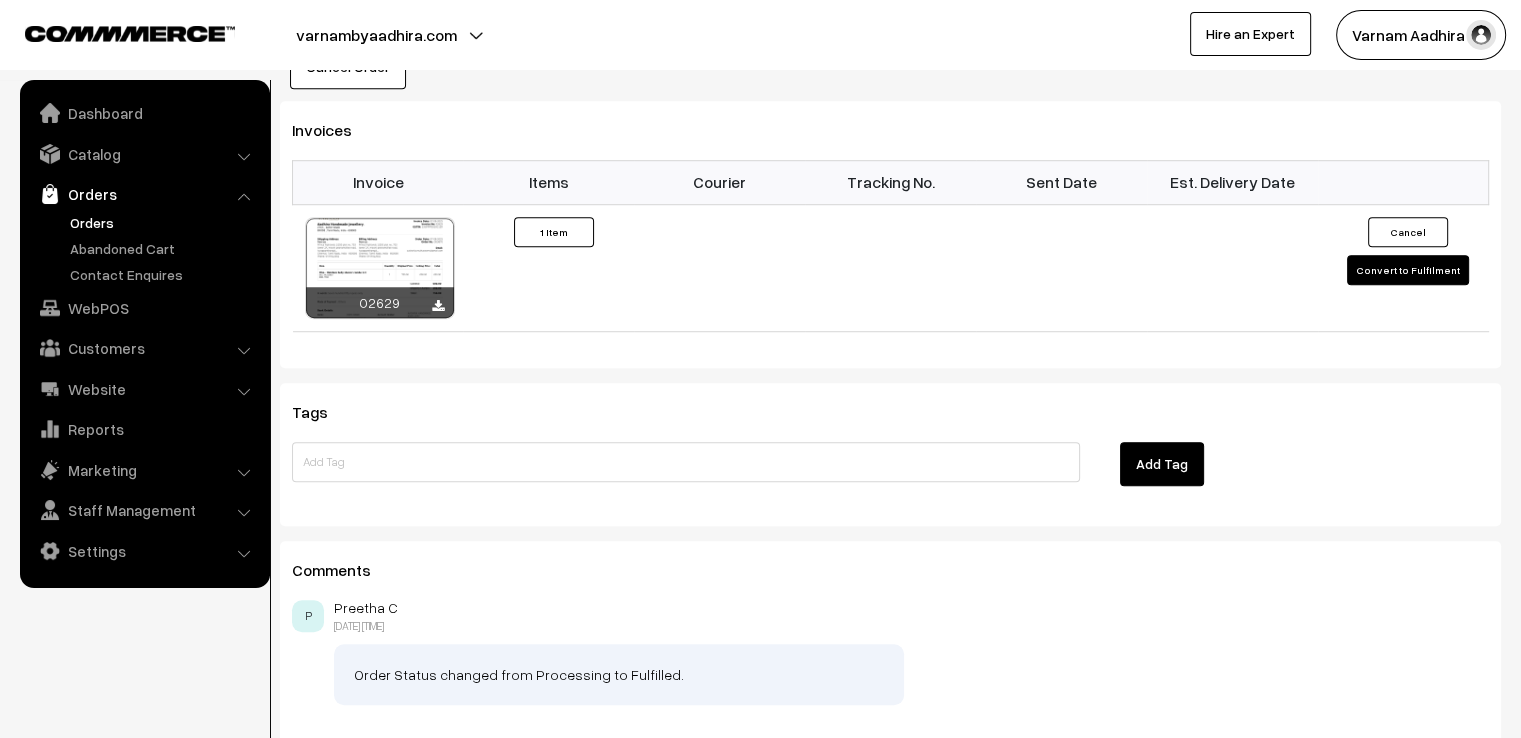 scroll, scrollTop: 1440, scrollLeft: 0, axis: vertical 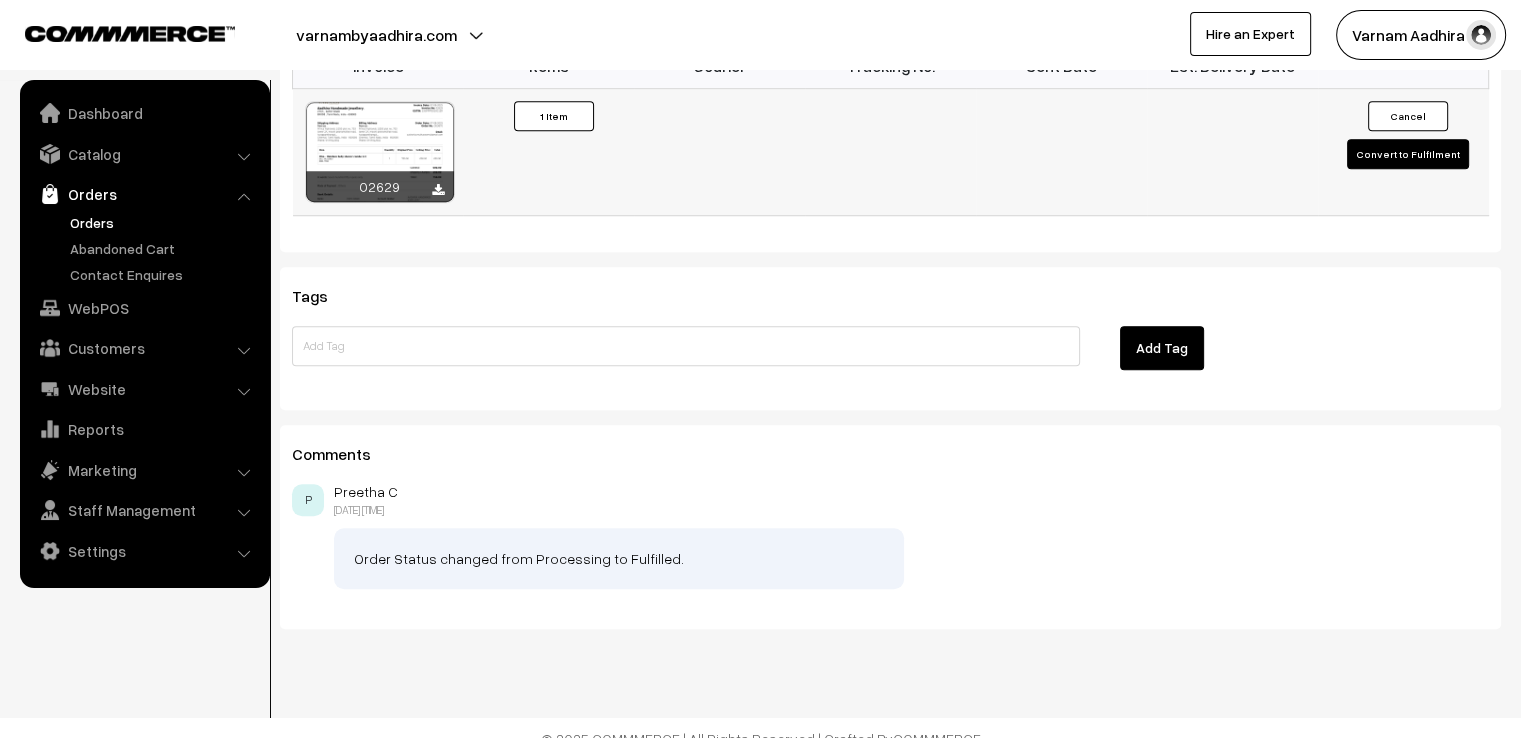 click on "Convert to Fulfilment" at bounding box center [1408, 154] 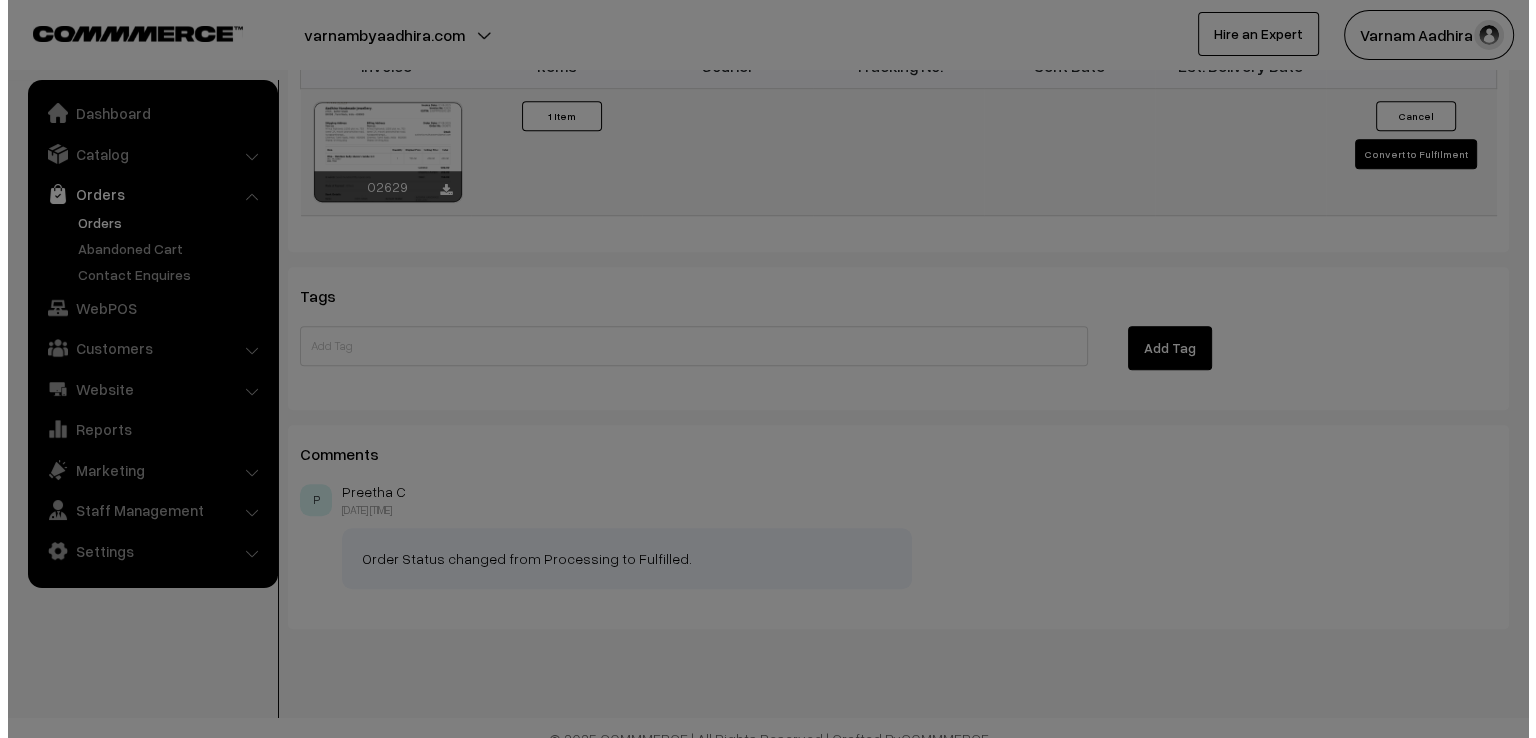 scroll, scrollTop: 1441, scrollLeft: 0, axis: vertical 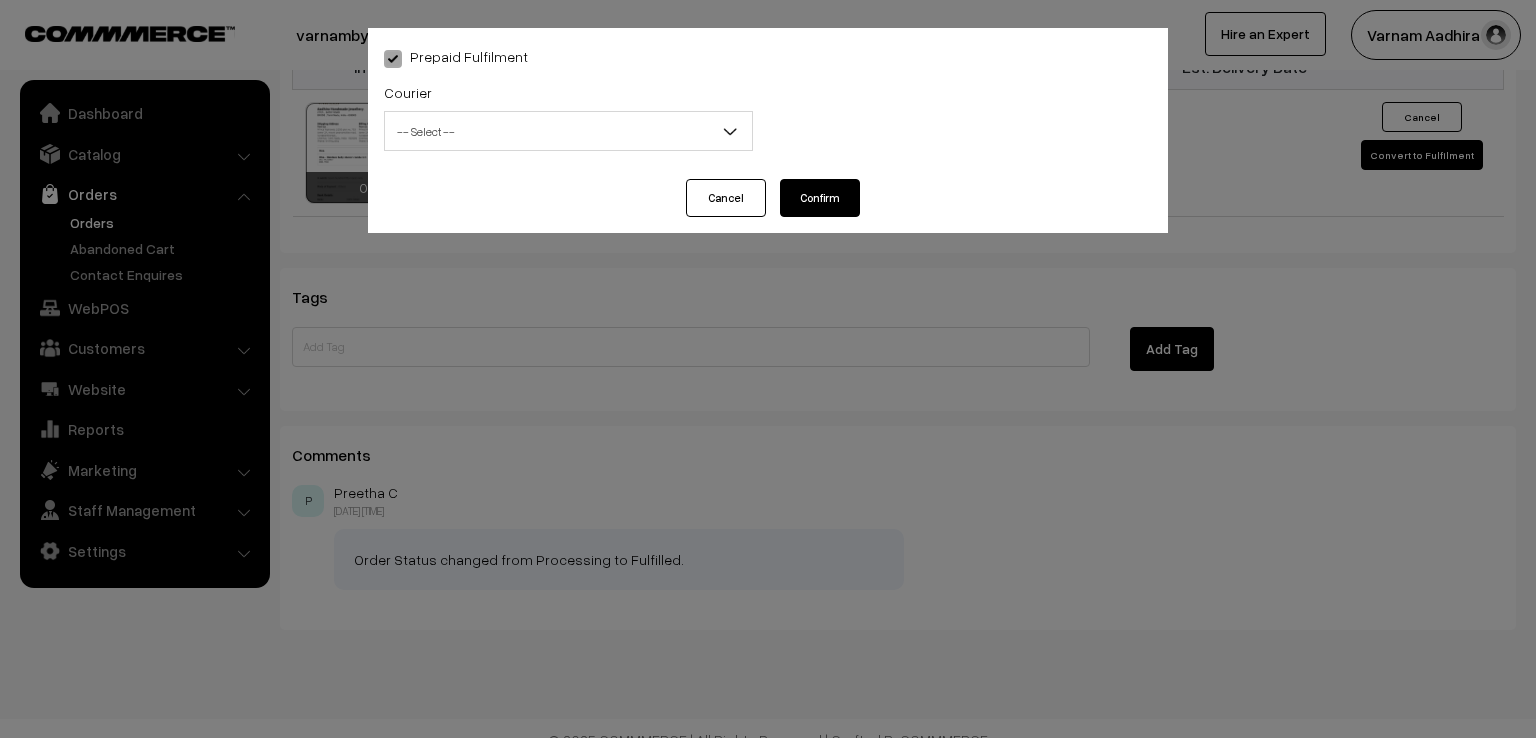 click on "-- Select --" at bounding box center (568, 131) 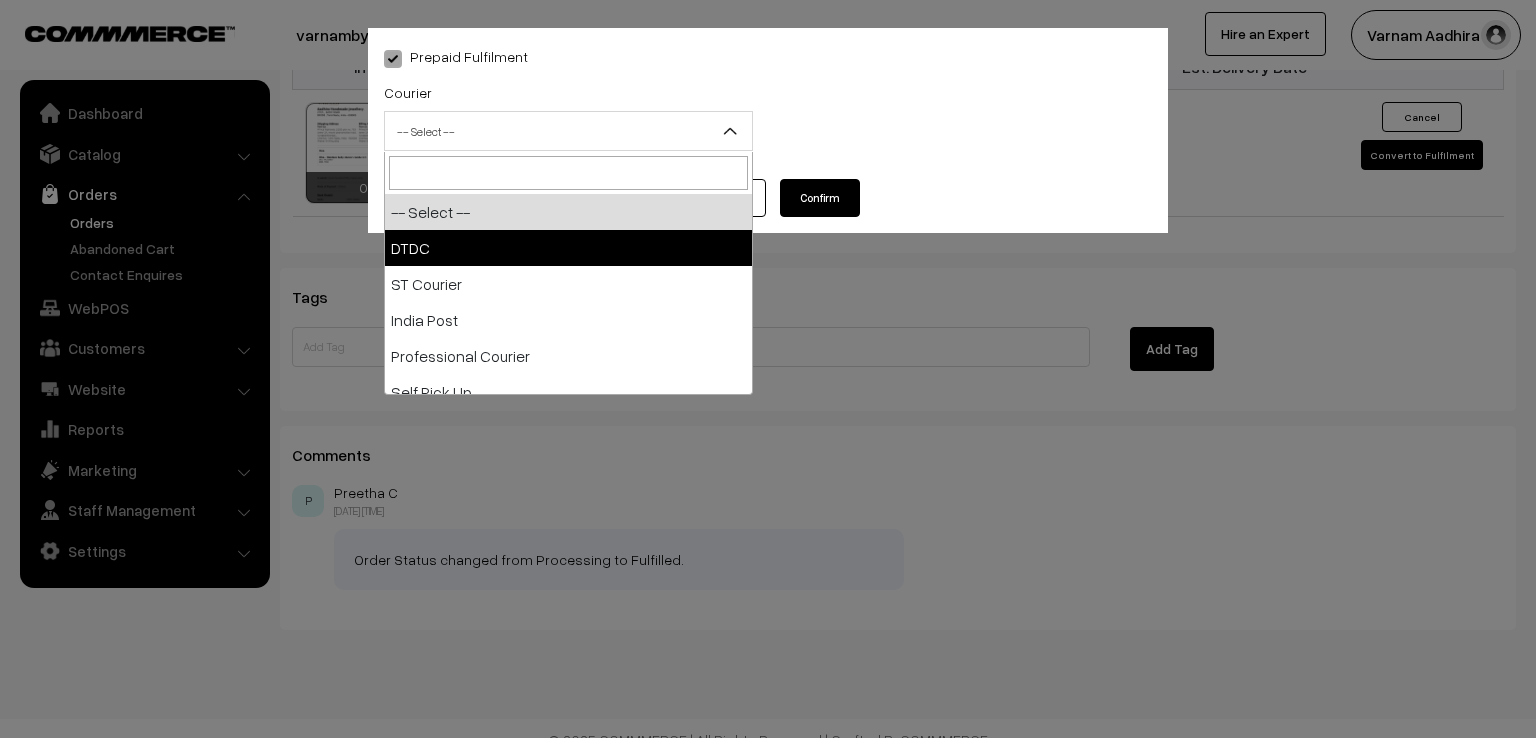 select on "1" 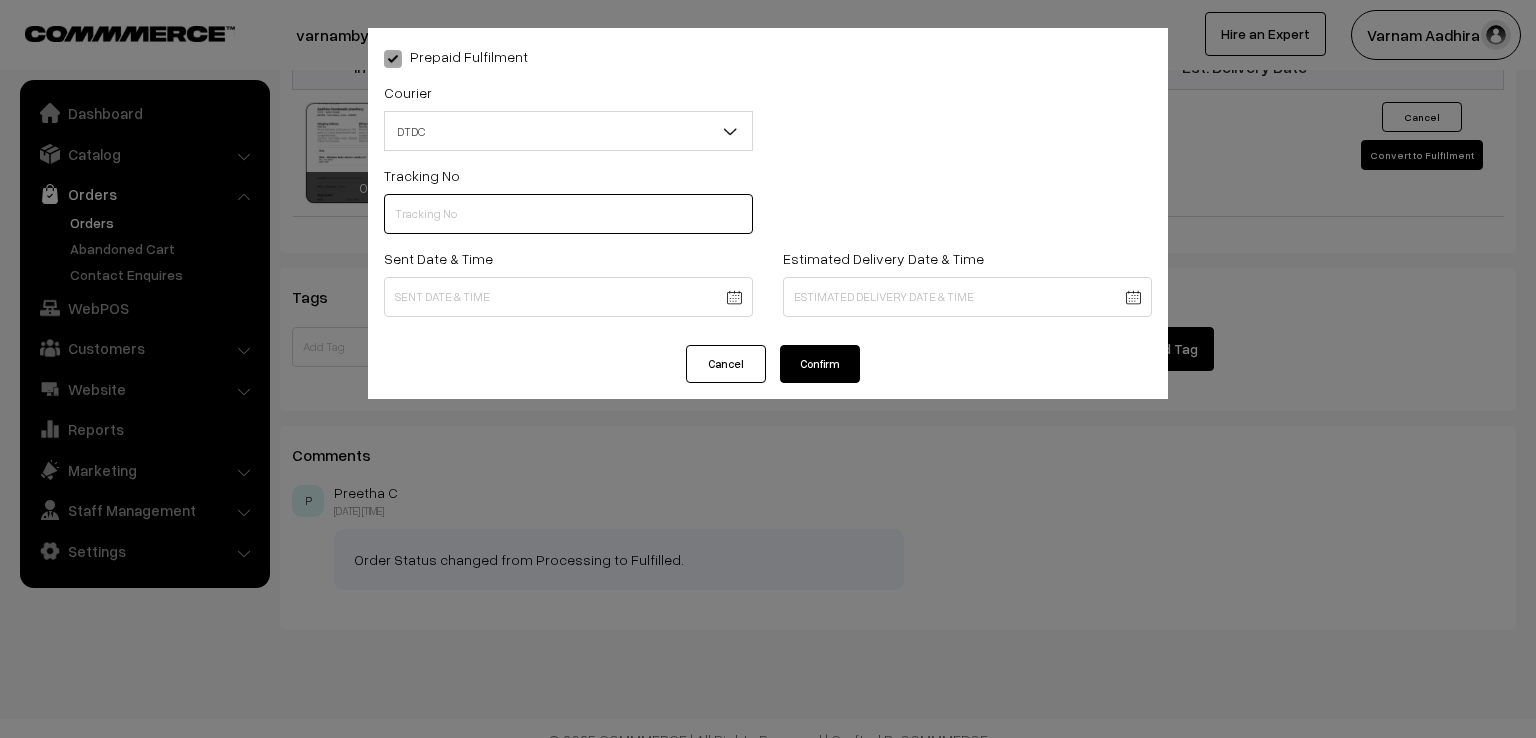 click at bounding box center [568, 214] 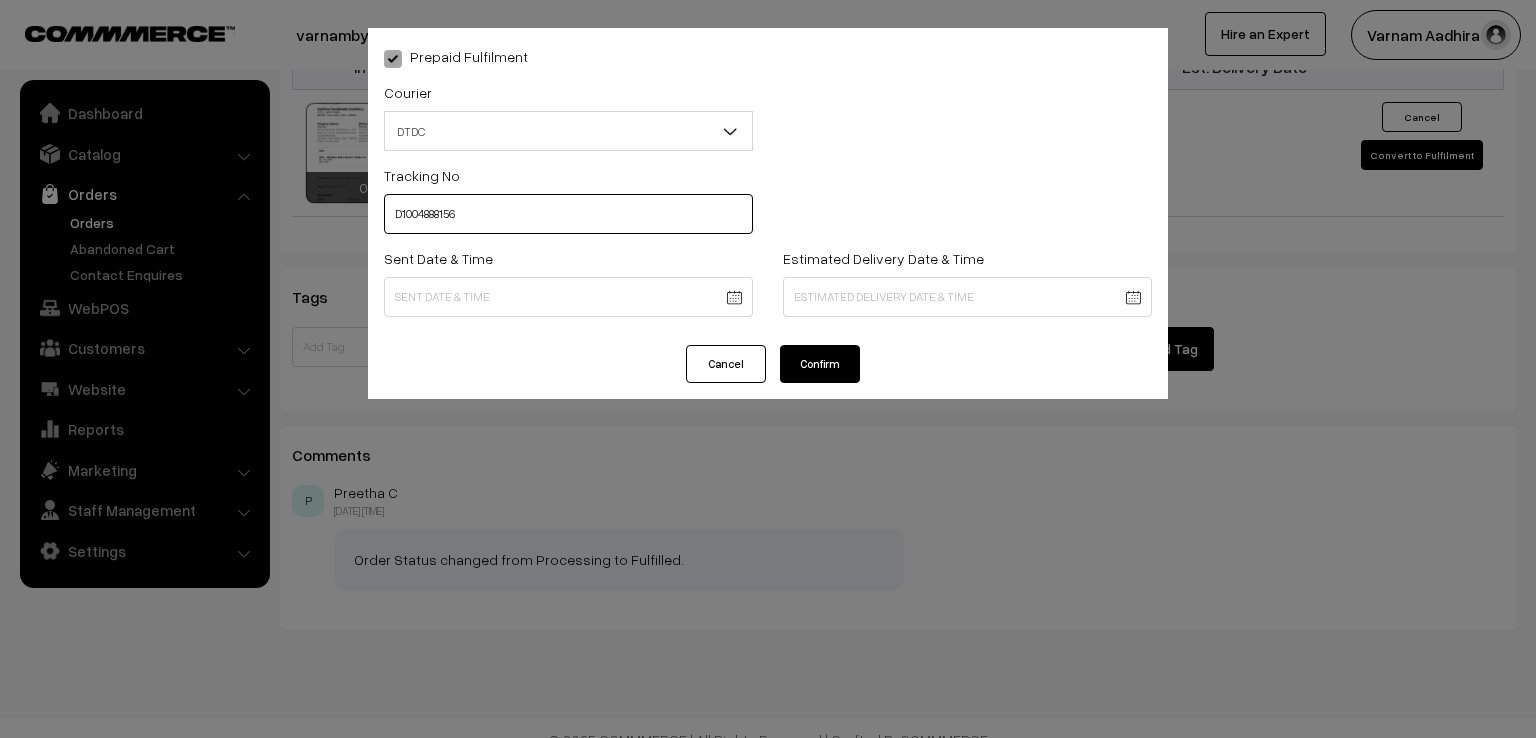 type on "D1004888156" 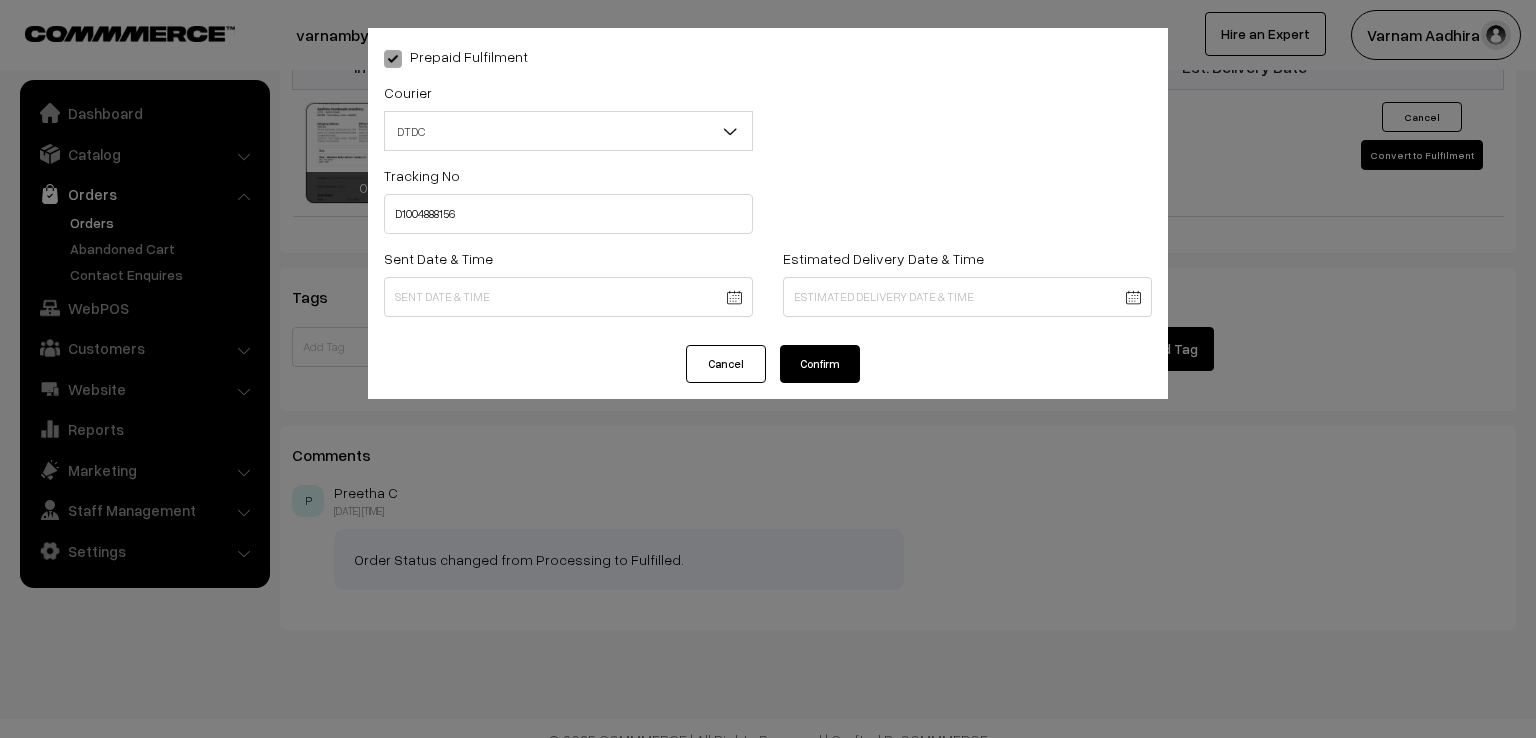 click on "Thank you for showing interest. Our team will call you shortly.
Close
varnambyaadhira.com
Go to Website
Create New Store" at bounding box center [768, -341] 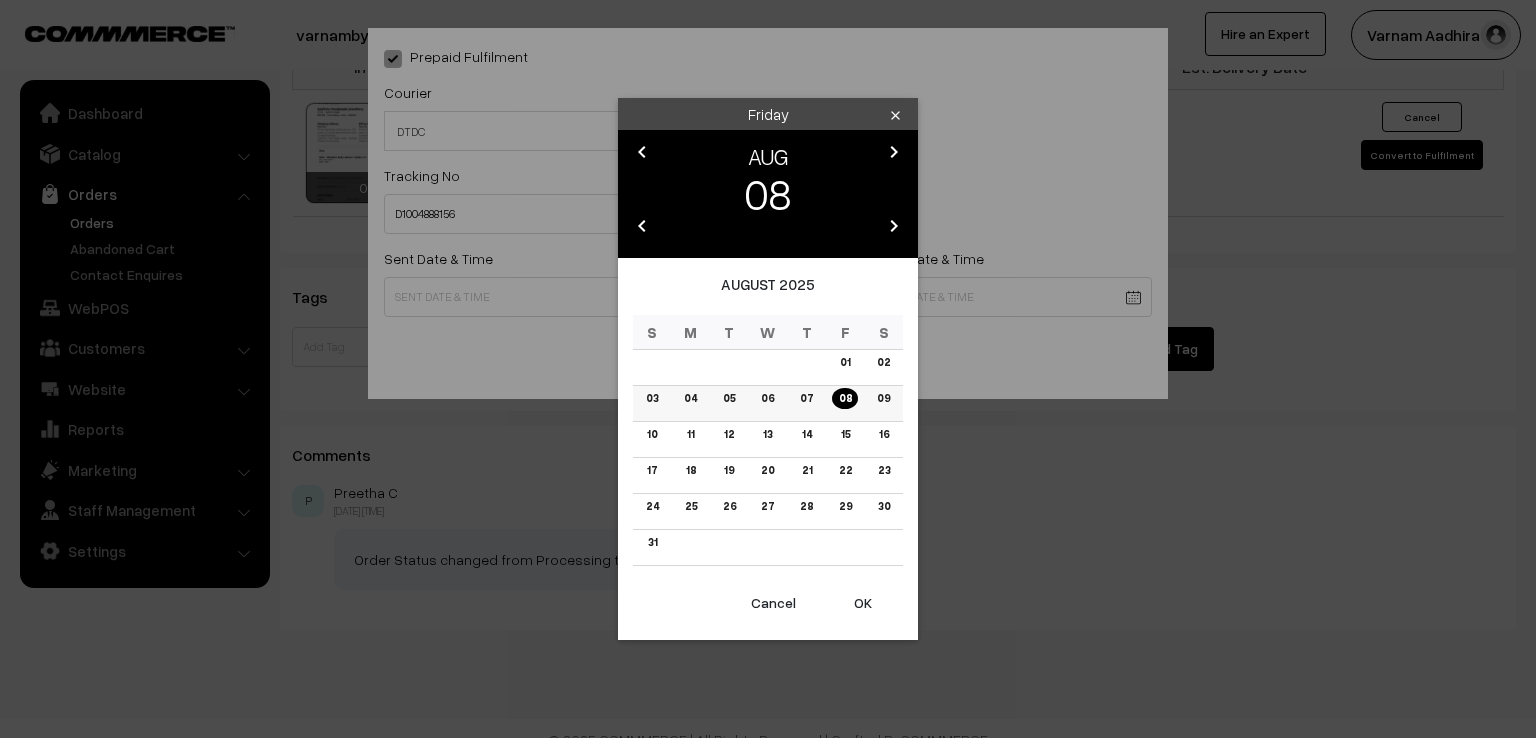 click on "07" at bounding box center [806, 398] 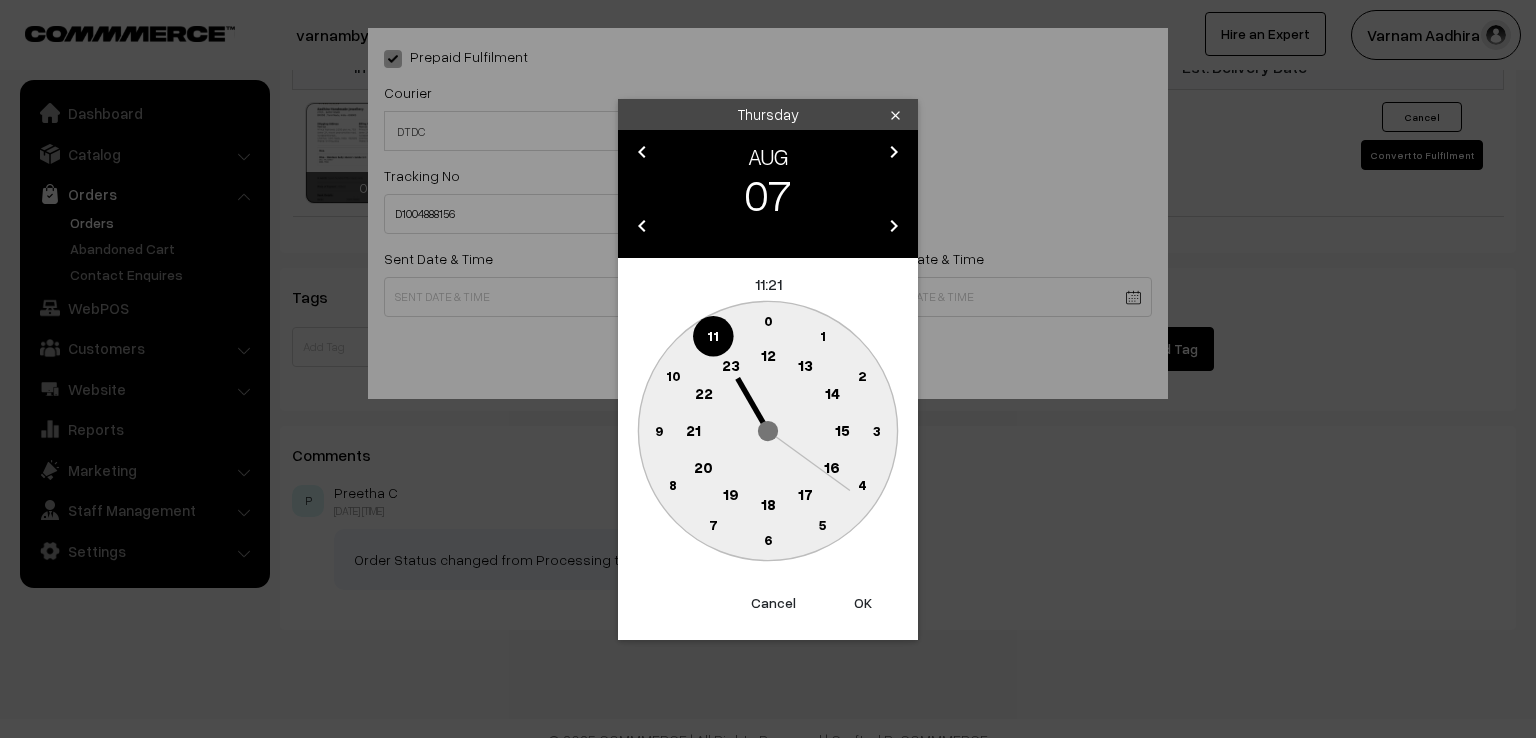 click on "9" 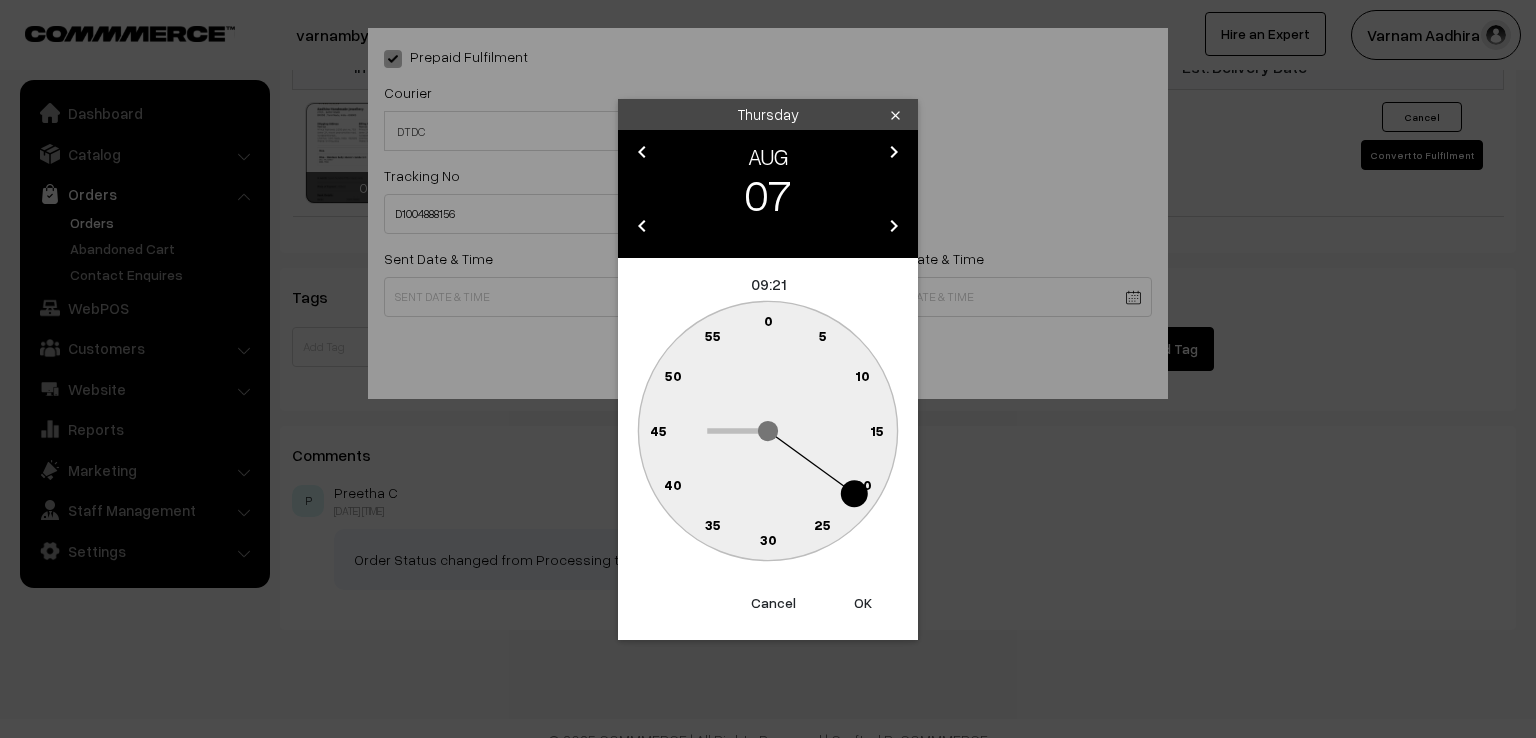click on "0" 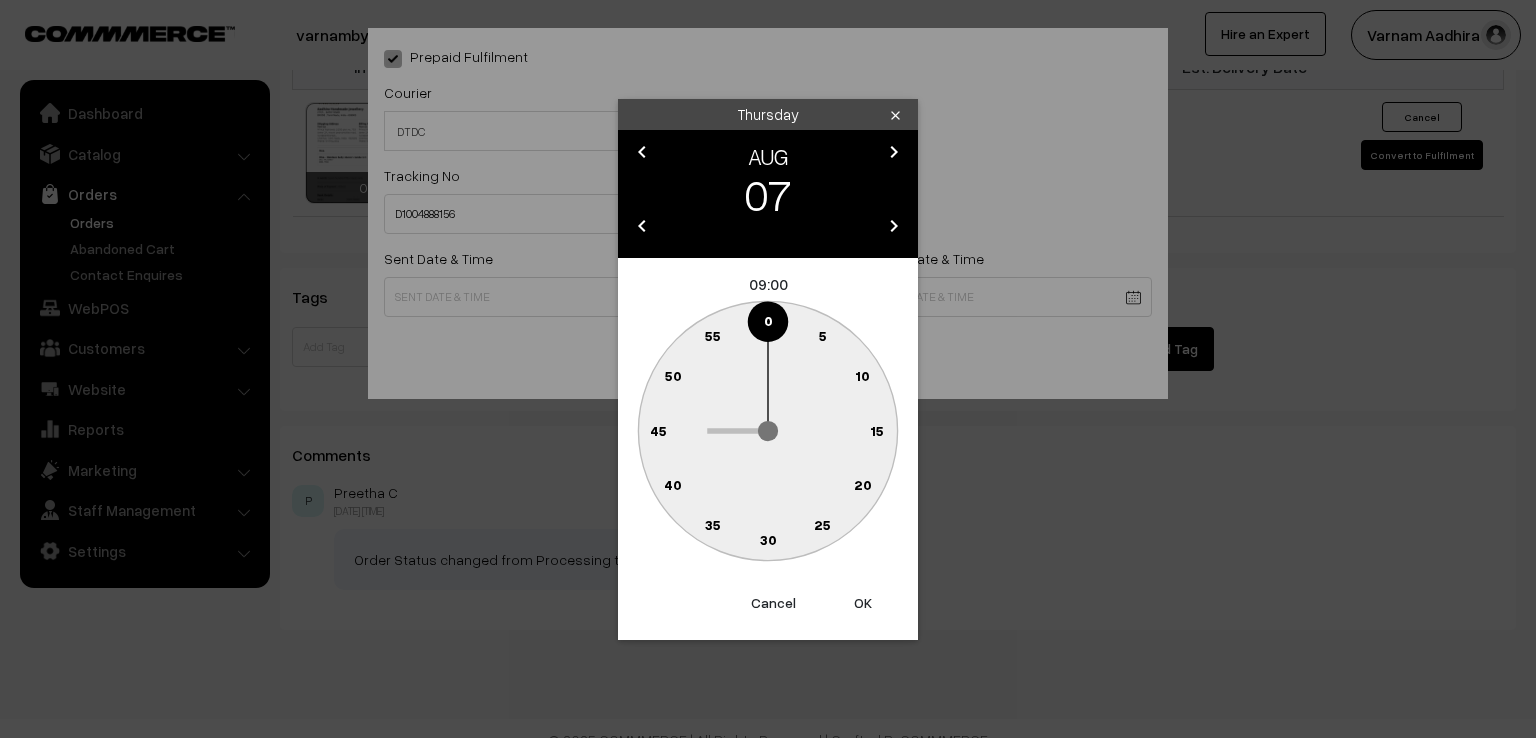 type on "07-08-2025 09:00" 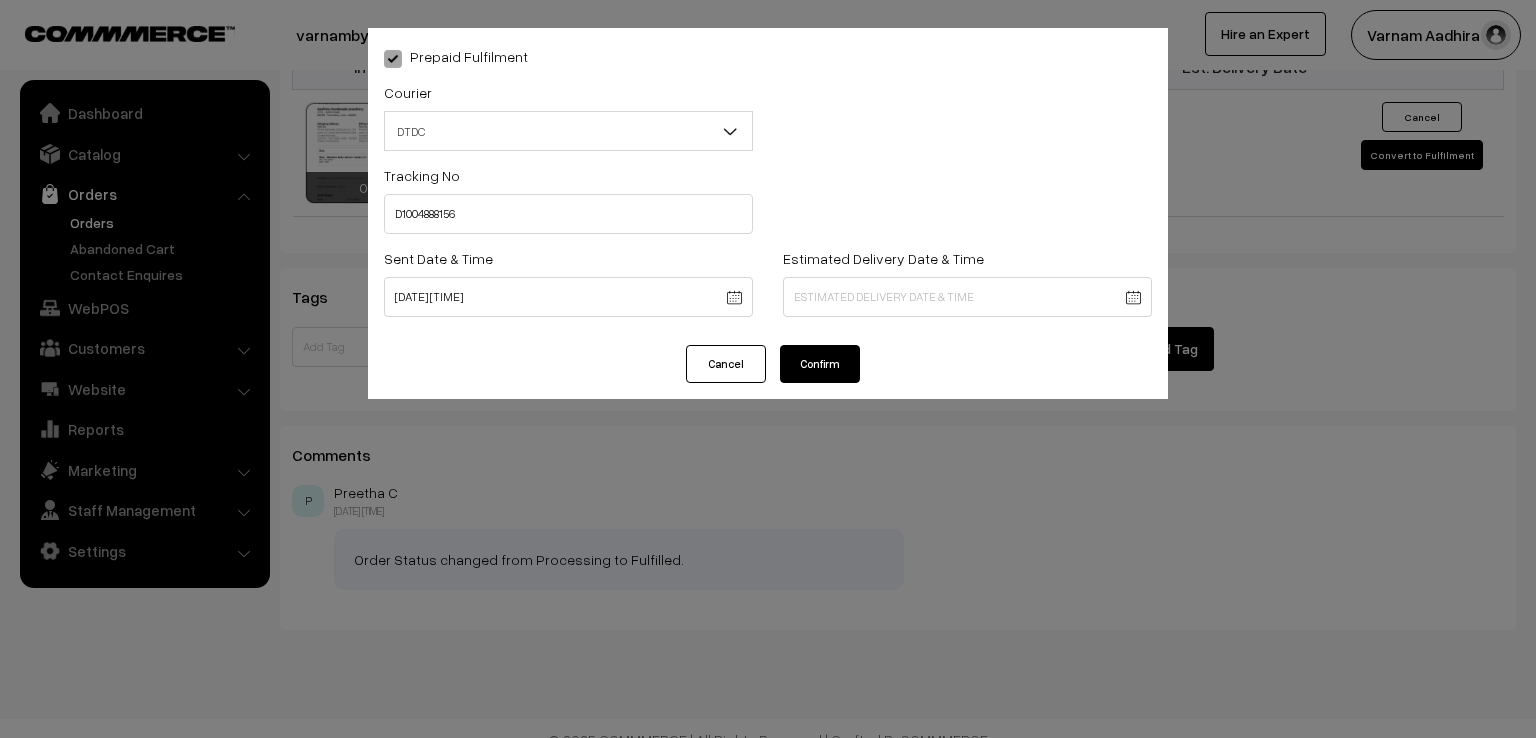click on "Confirm" at bounding box center (820, 364) 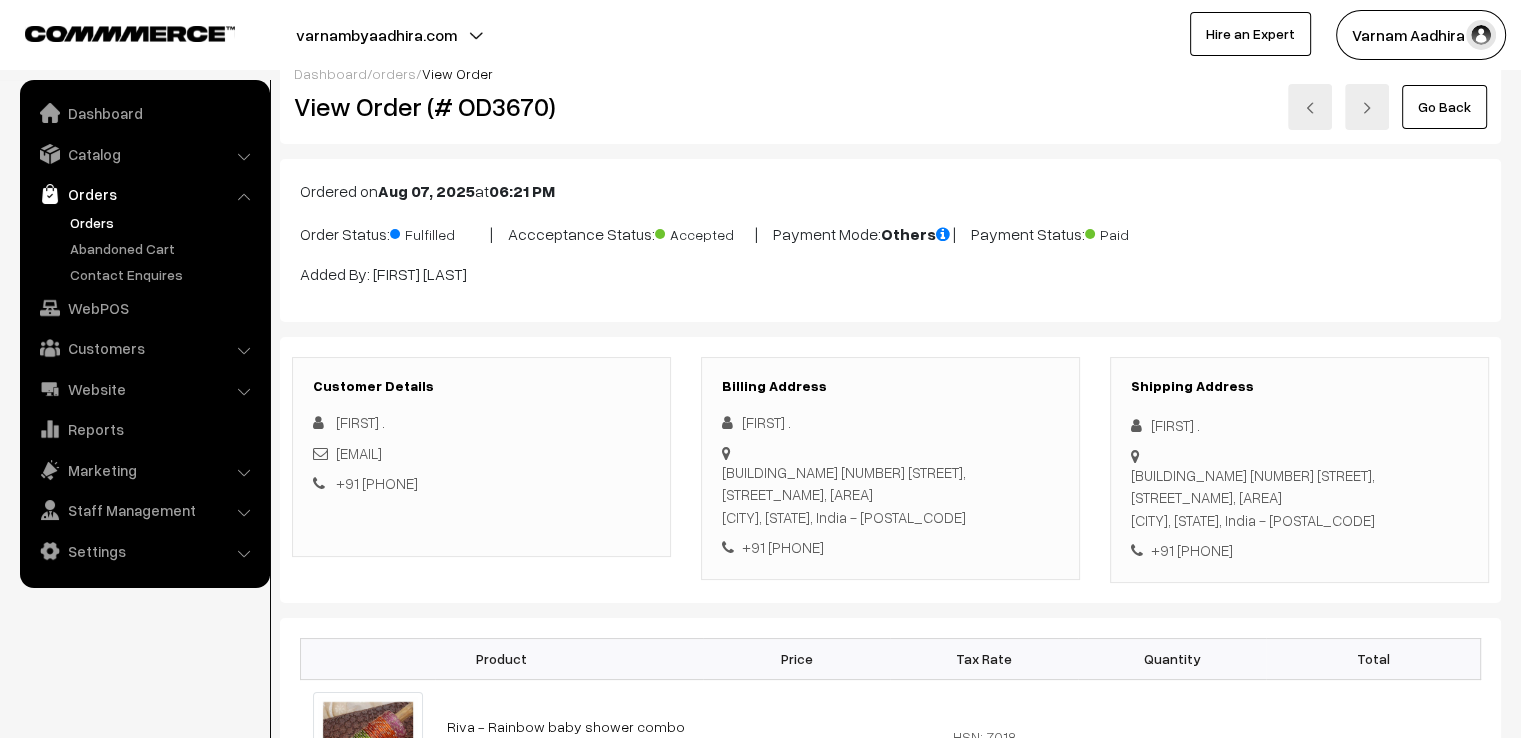 scroll, scrollTop: 0, scrollLeft: 0, axis: both 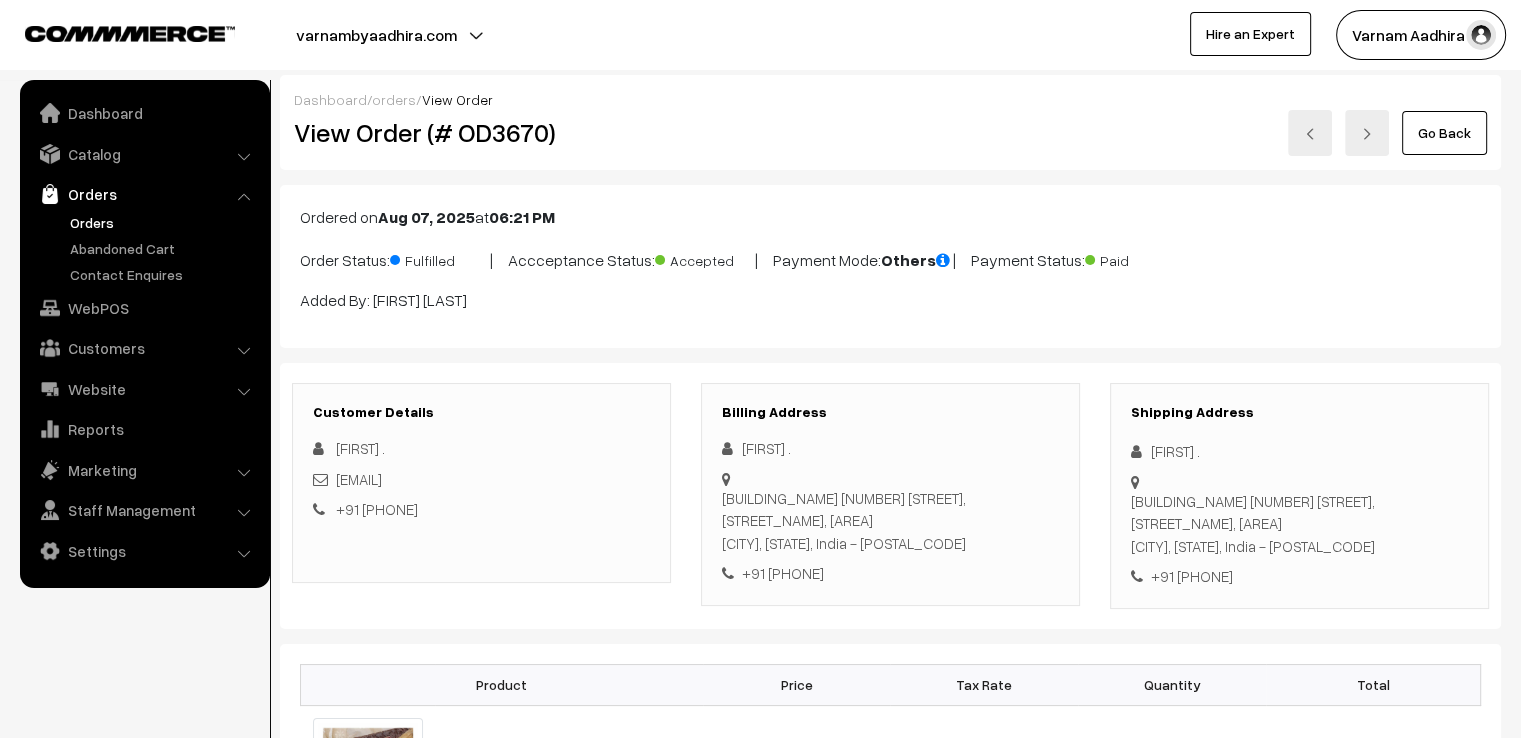 click on "Go Back" at bounding box center [1444, 133] 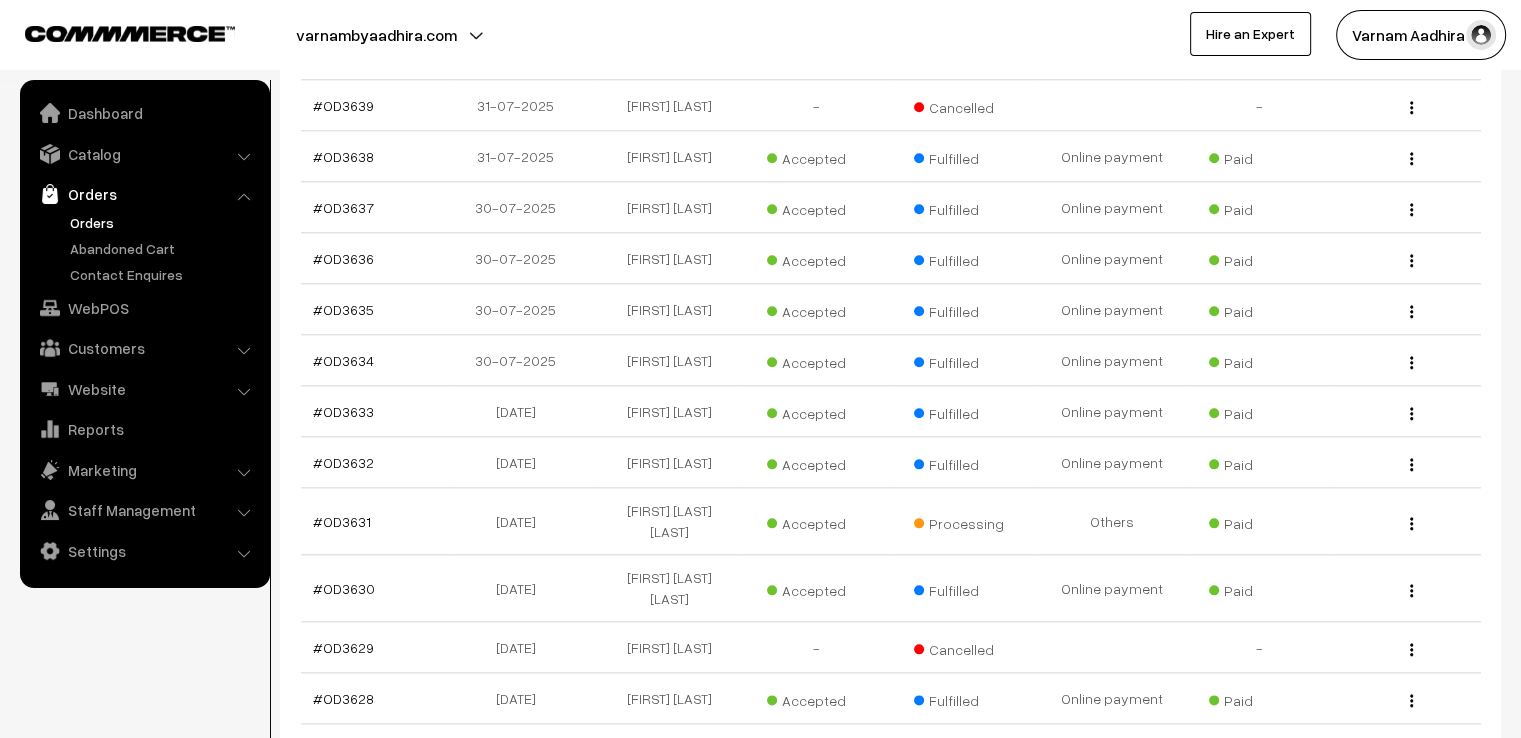 scroll, scrollTop: 2160, scrollLeft: 0, axis: vertical 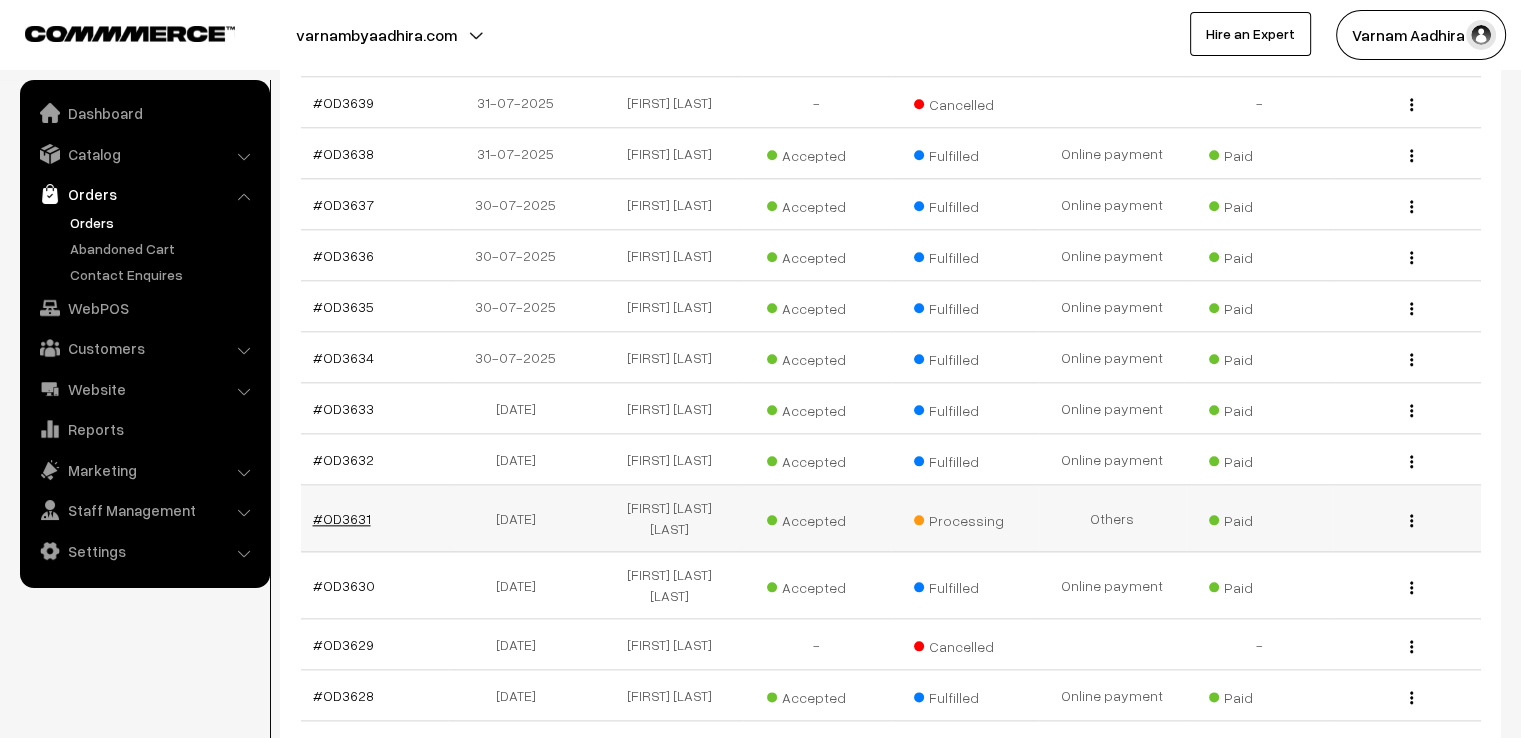 click on "#OD3631" at bounding box center (342, 518) 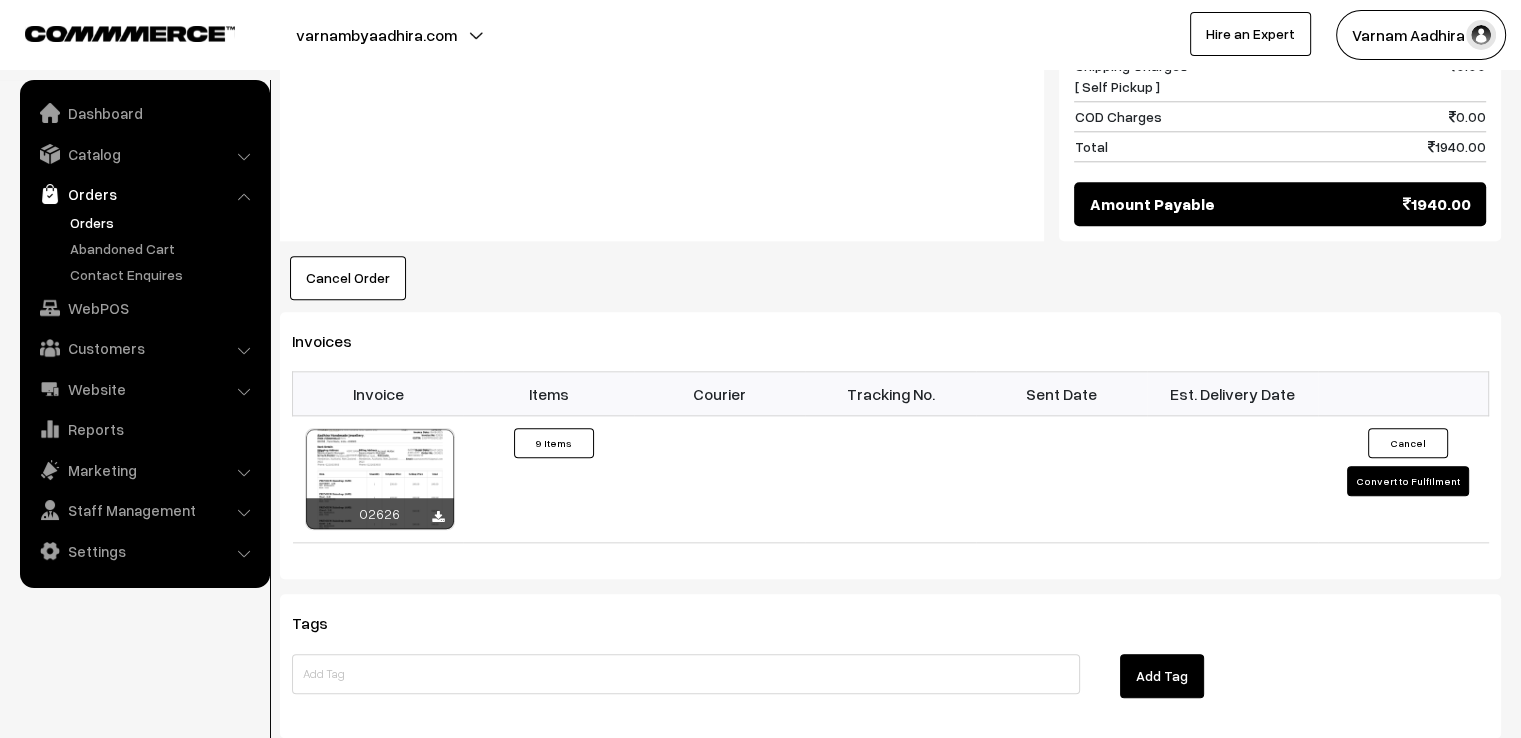 scroll, scrollTop: 2160, scrollLeft: 0, axis: vertical 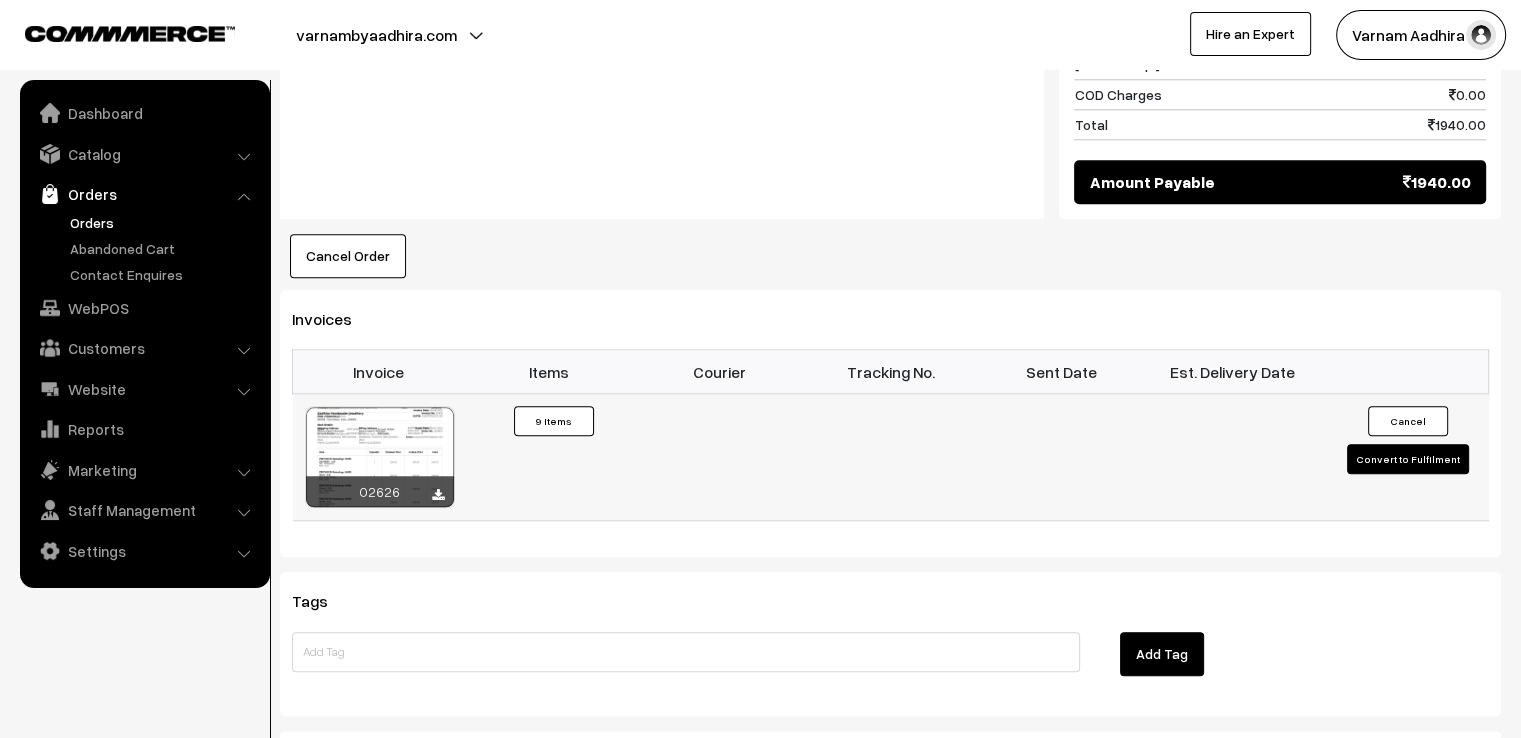 click on "Cancel
Convert to Fulfilment" at bounding box center (1403, 457) 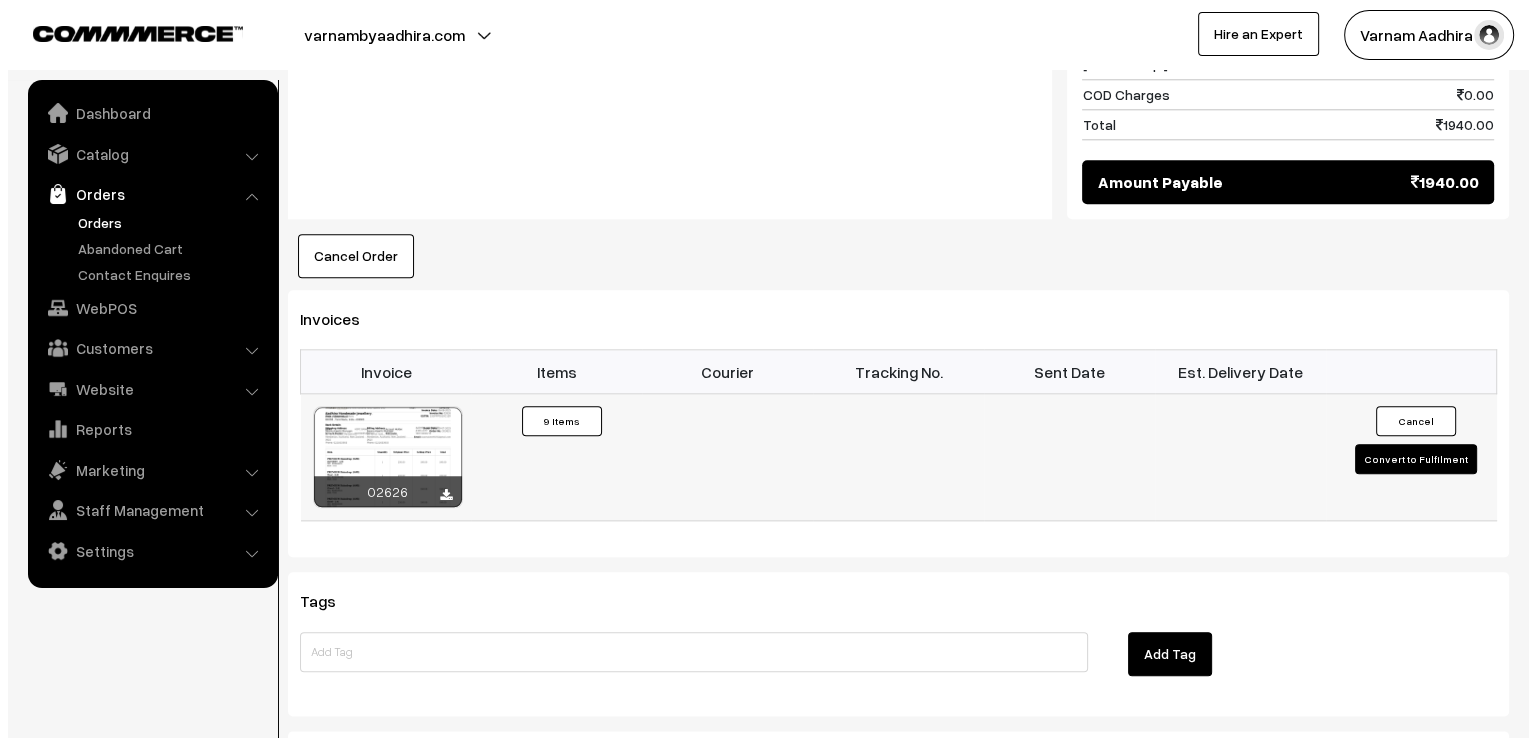 scroll, scrollTop: 2176, scrollLeft: 0, axis: vertical 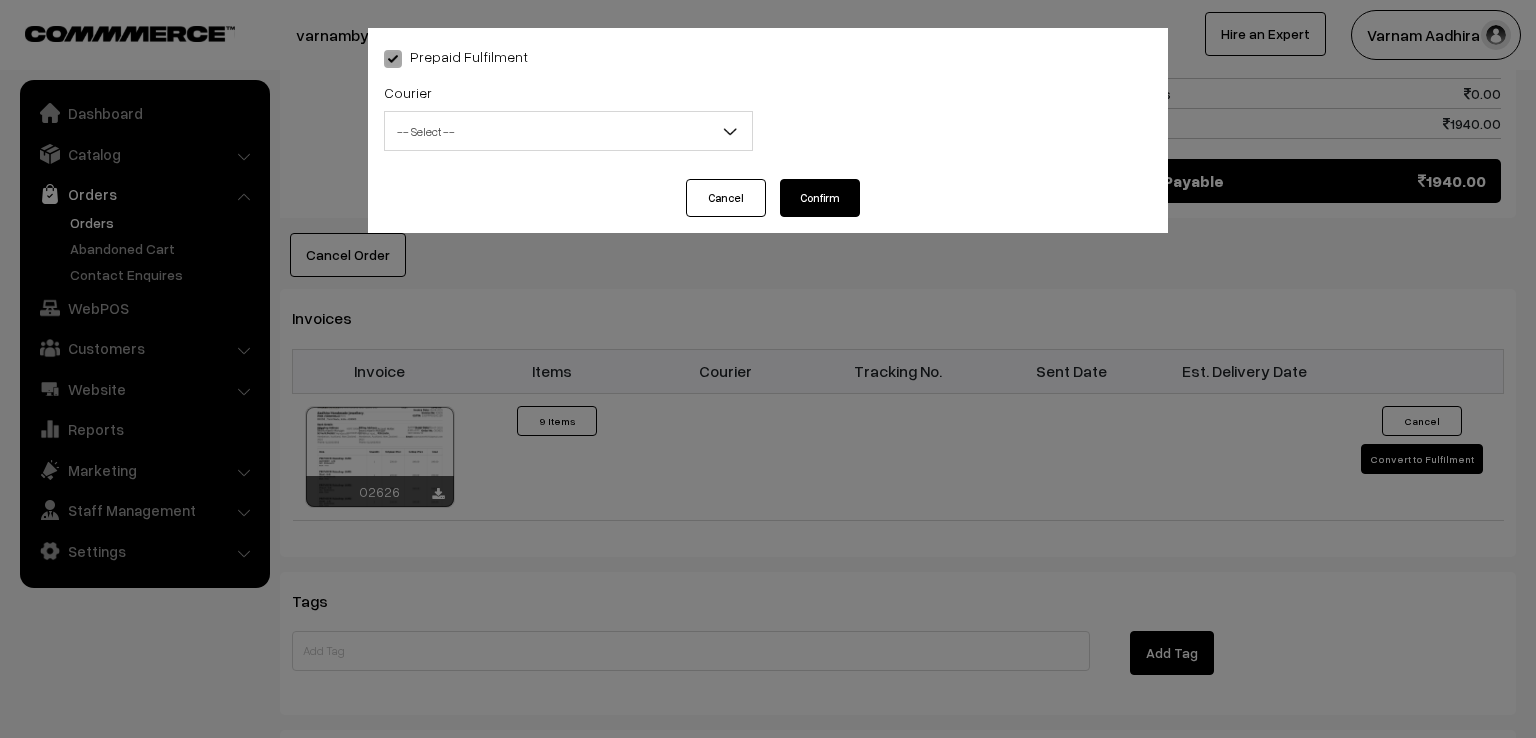 click on "-- Select --" at bounding box center [568, 131] 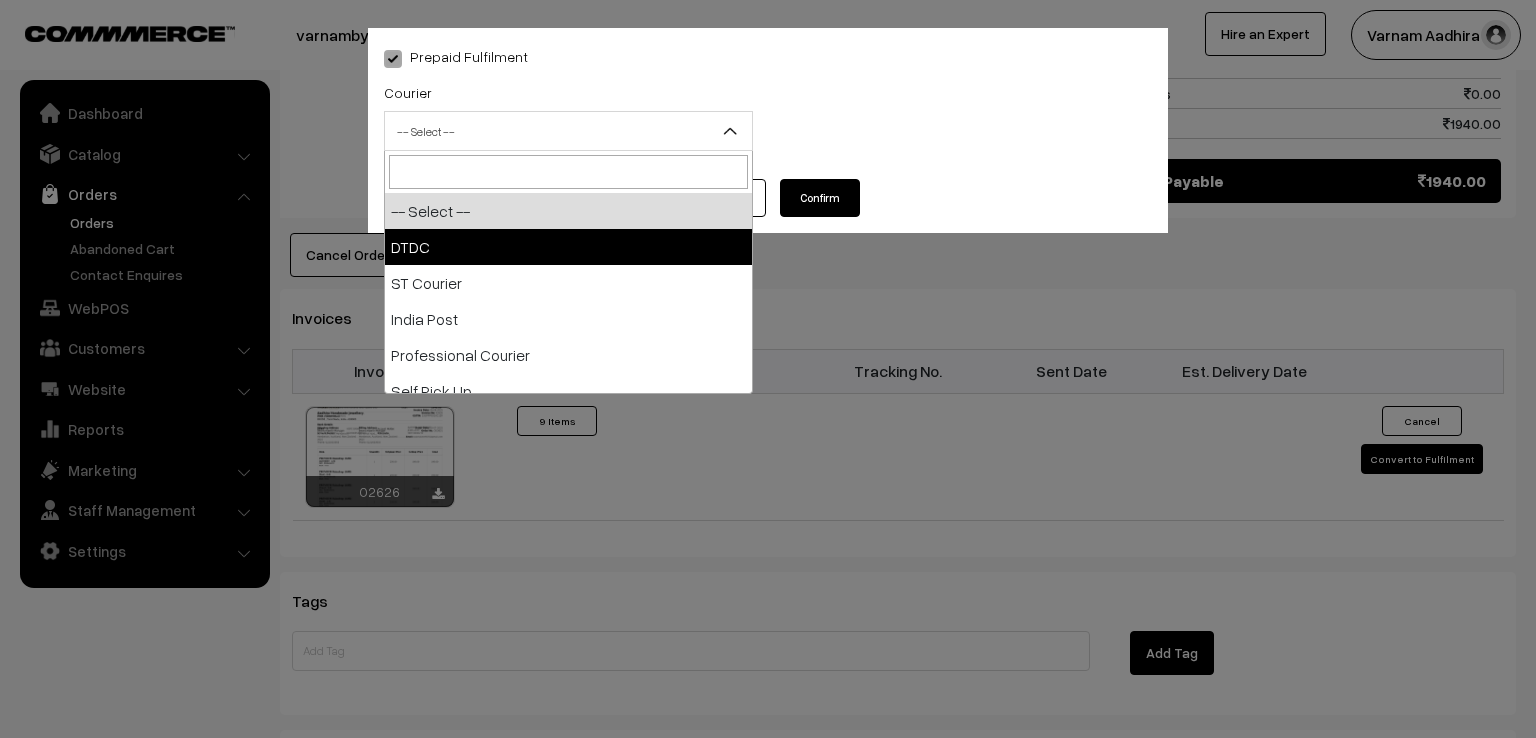 select on "1" 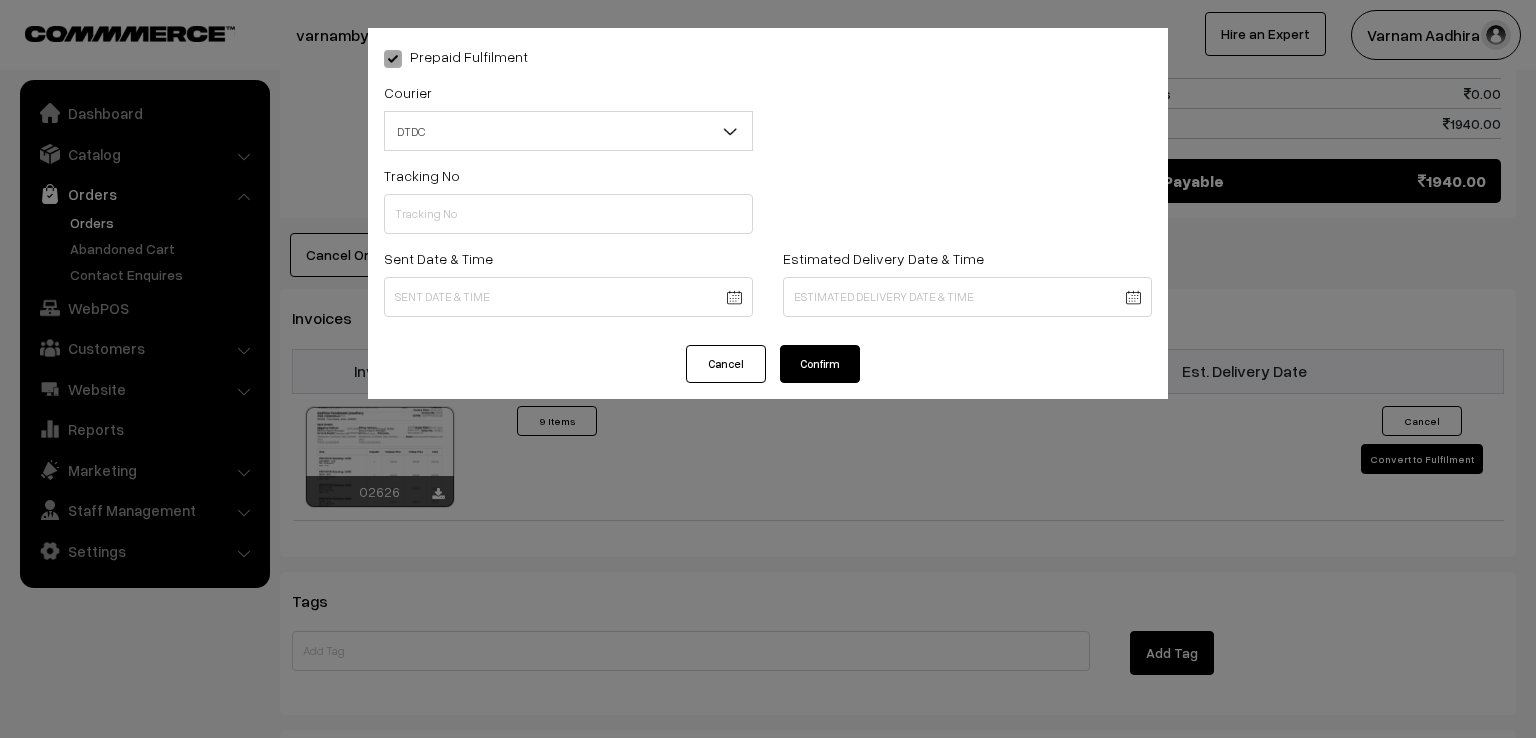 drag, startPoint x: 516, startPoint y: 237, endPoint x: 569, endPoint y: 214, distance: 57.77543 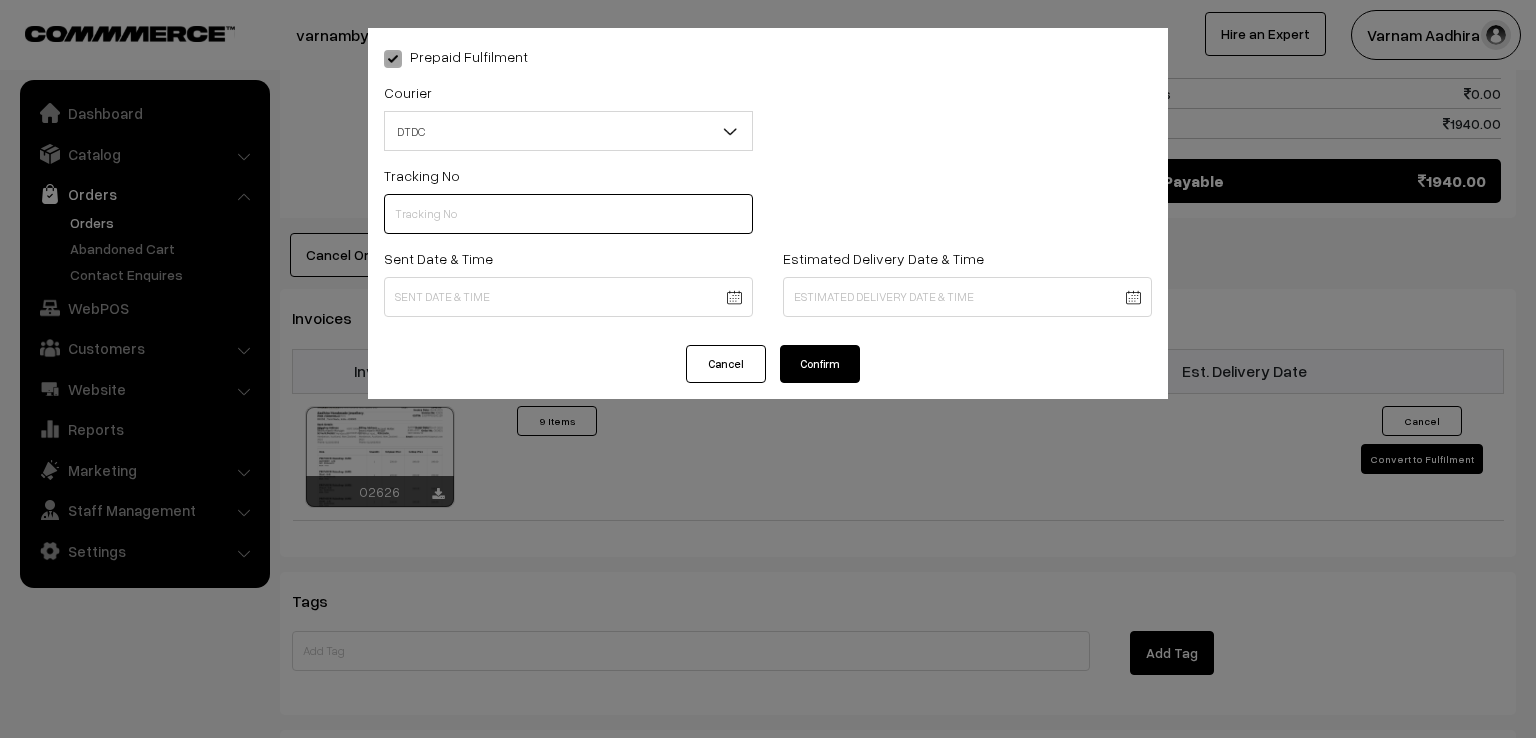 click at bounding box center [568, 214] 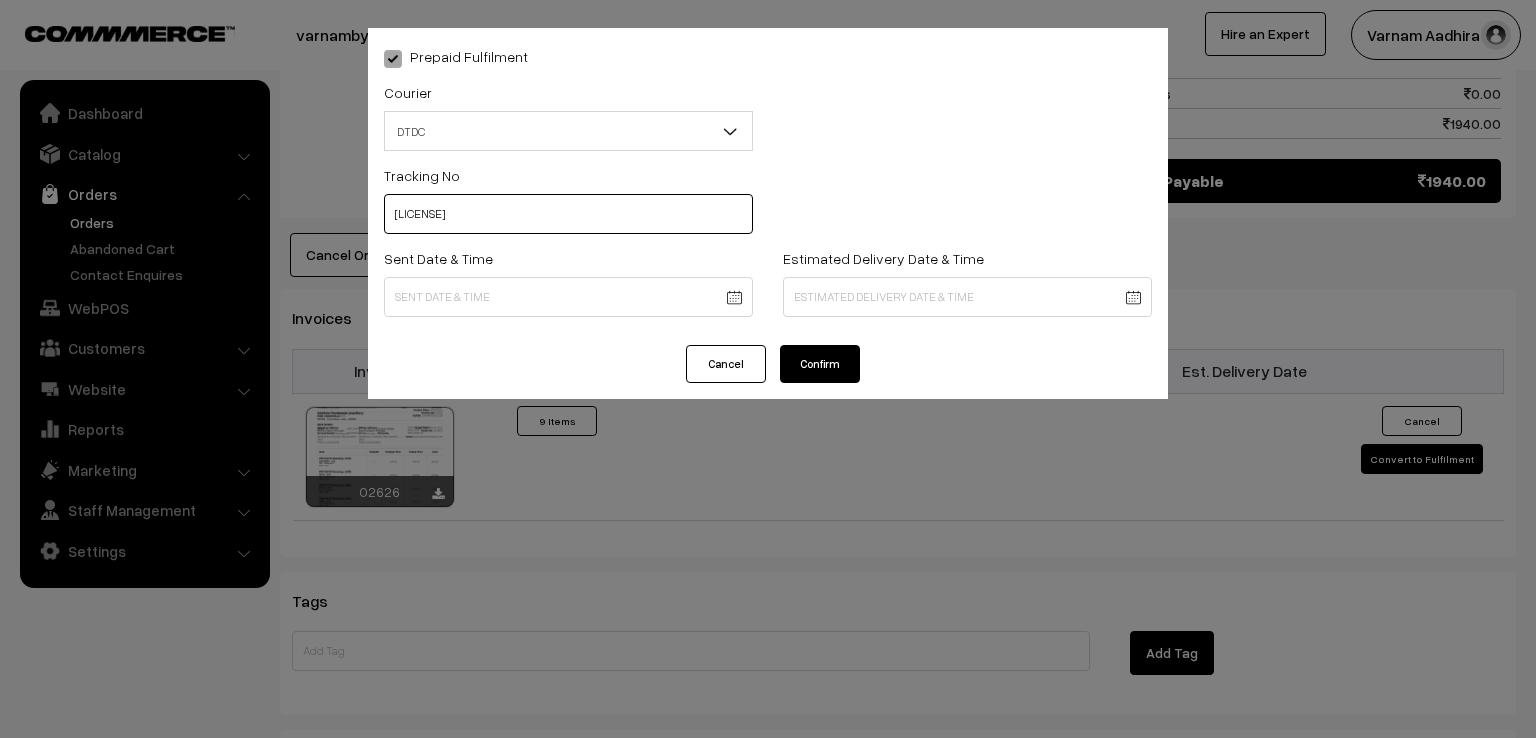 type on "D1004888158" 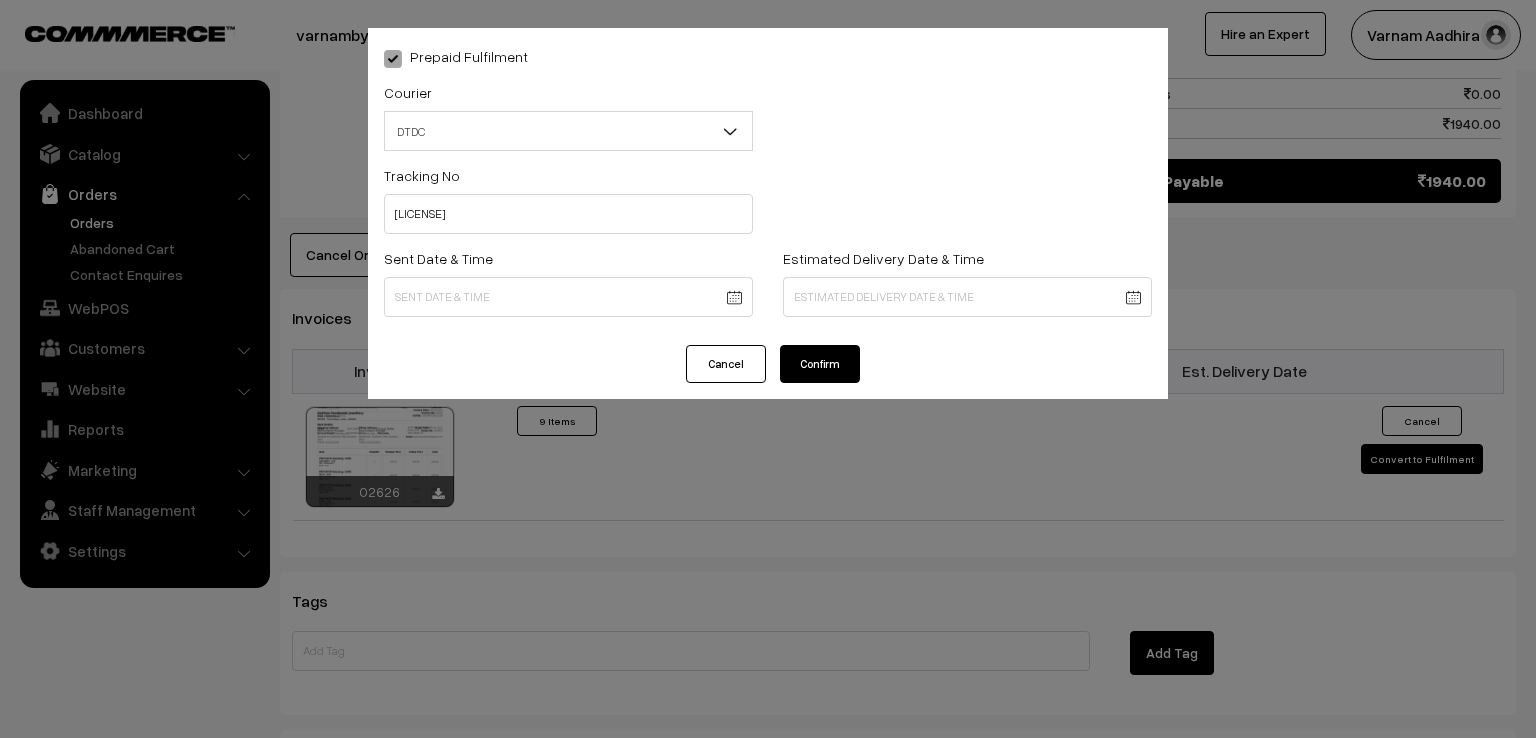 click on "Thank you for showing interest. Our team will call you shortly.
Close
varnambyaadhira.com
Go to Website
Create New Store" at bounding box center (768, -556) 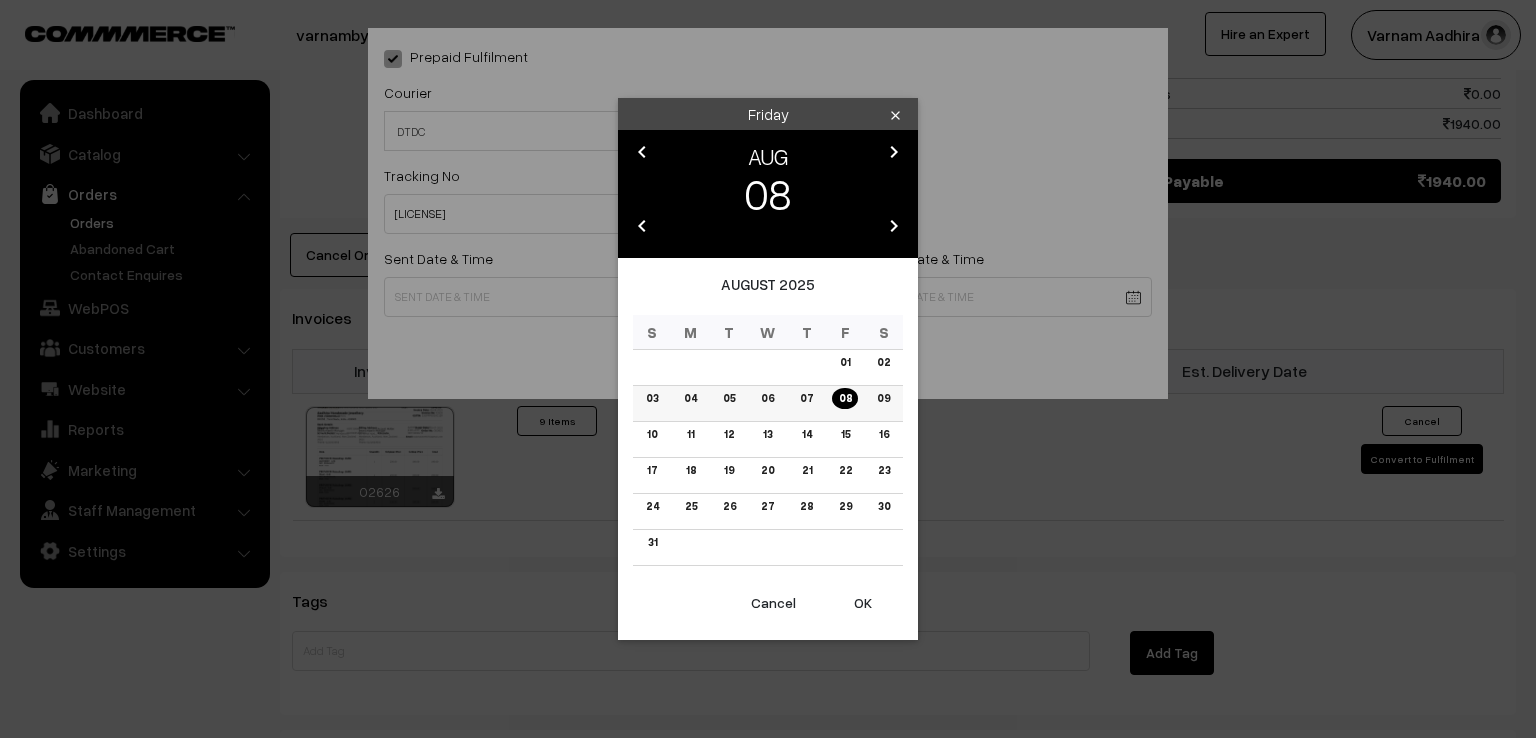 click on "07" at bounding box center [806, 398] 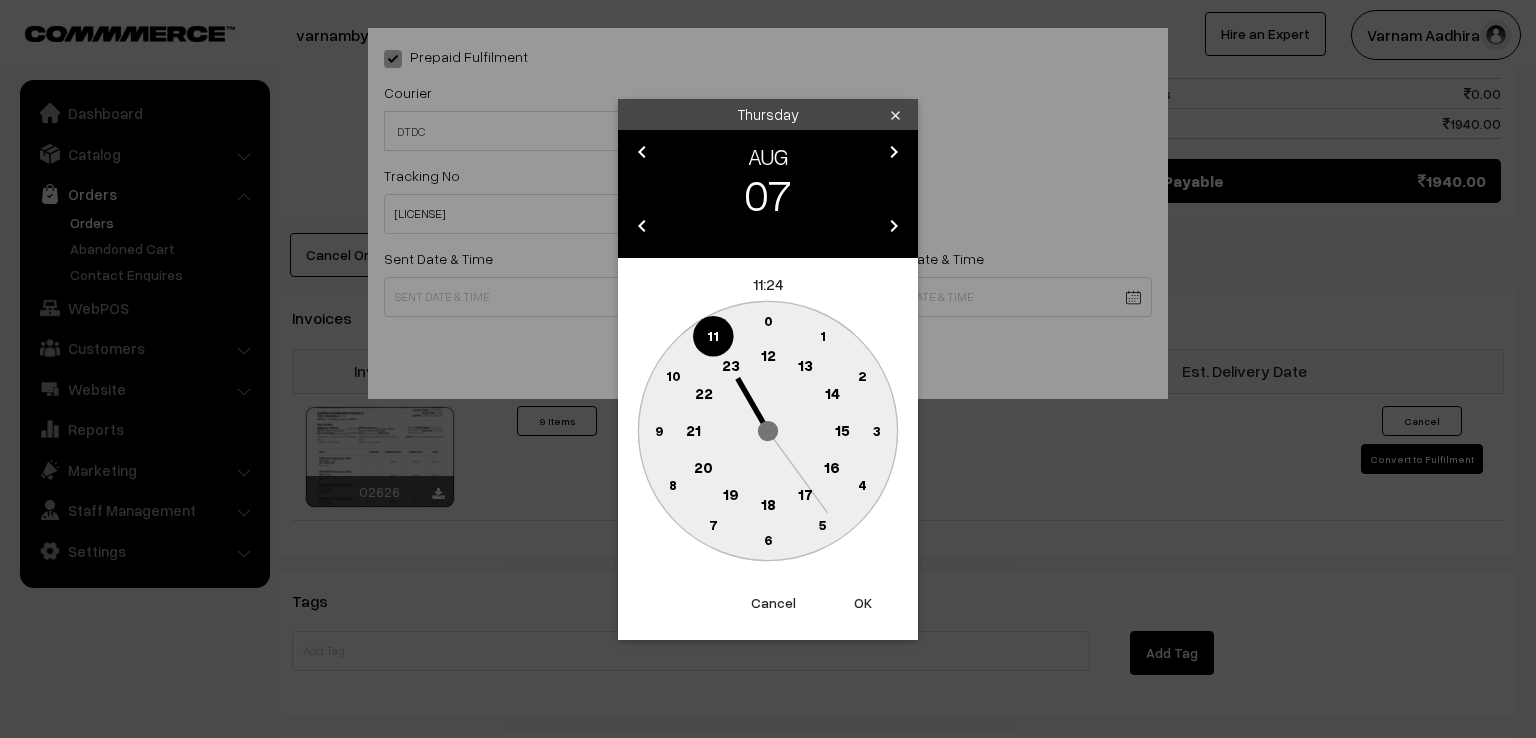 click on "9" 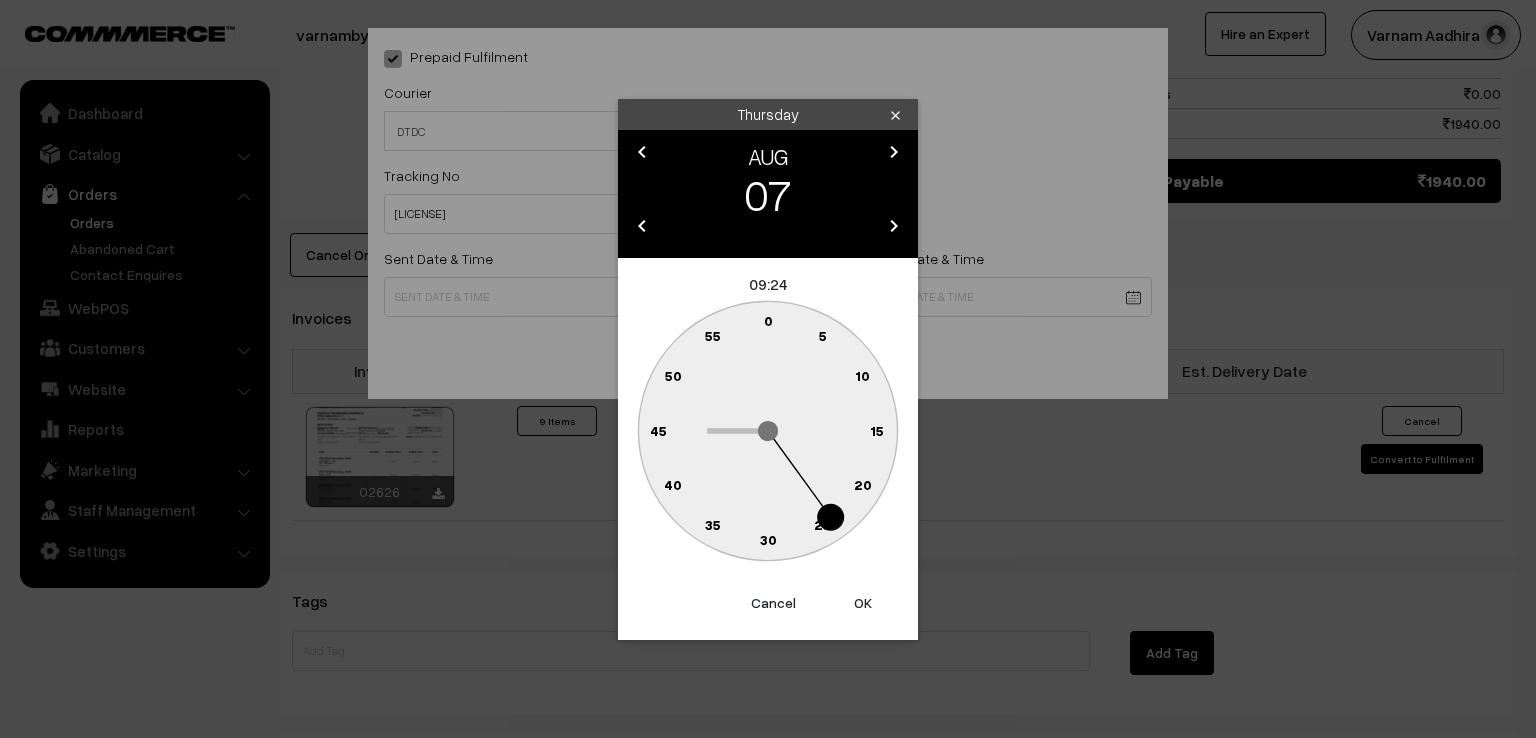click on "0" 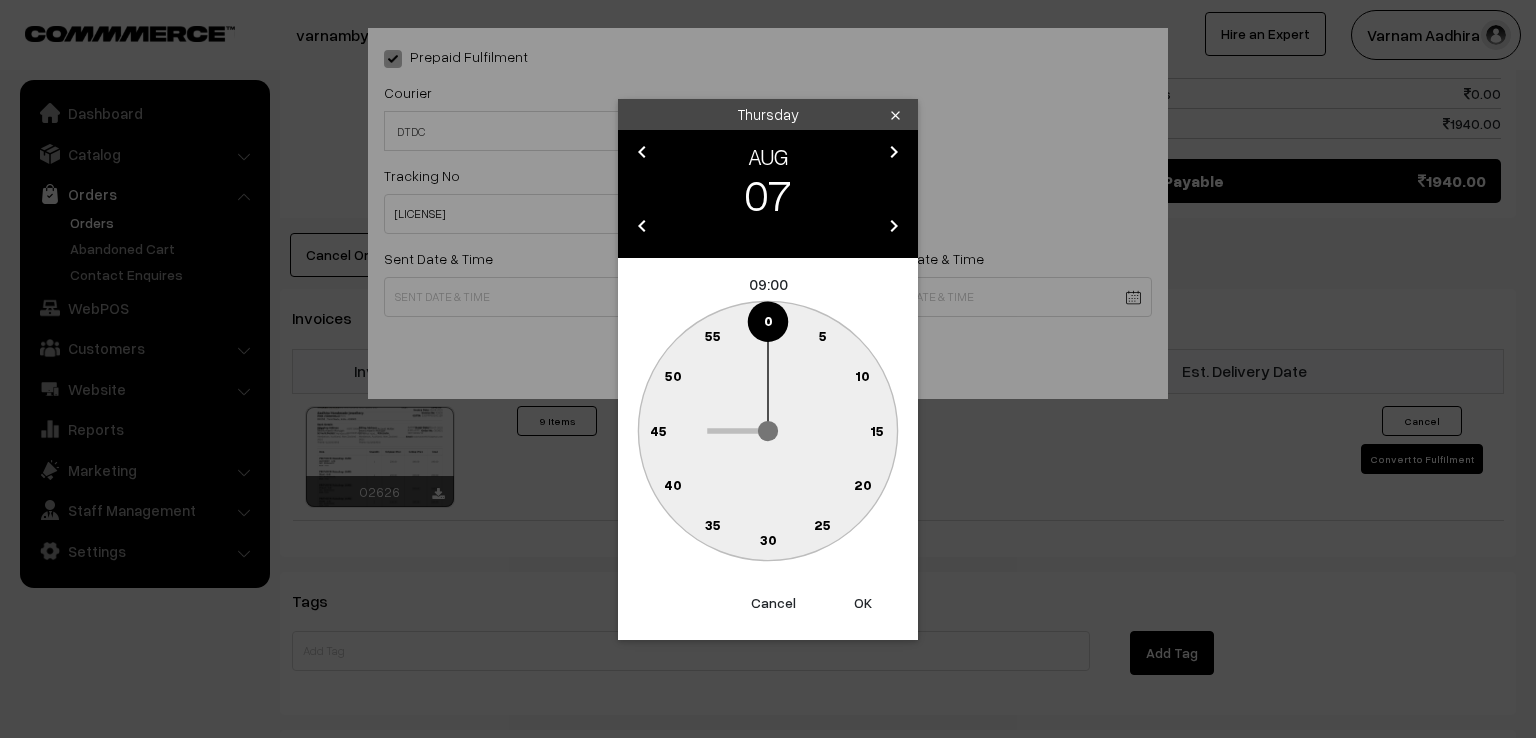 type on "07-08-2025 09:00" 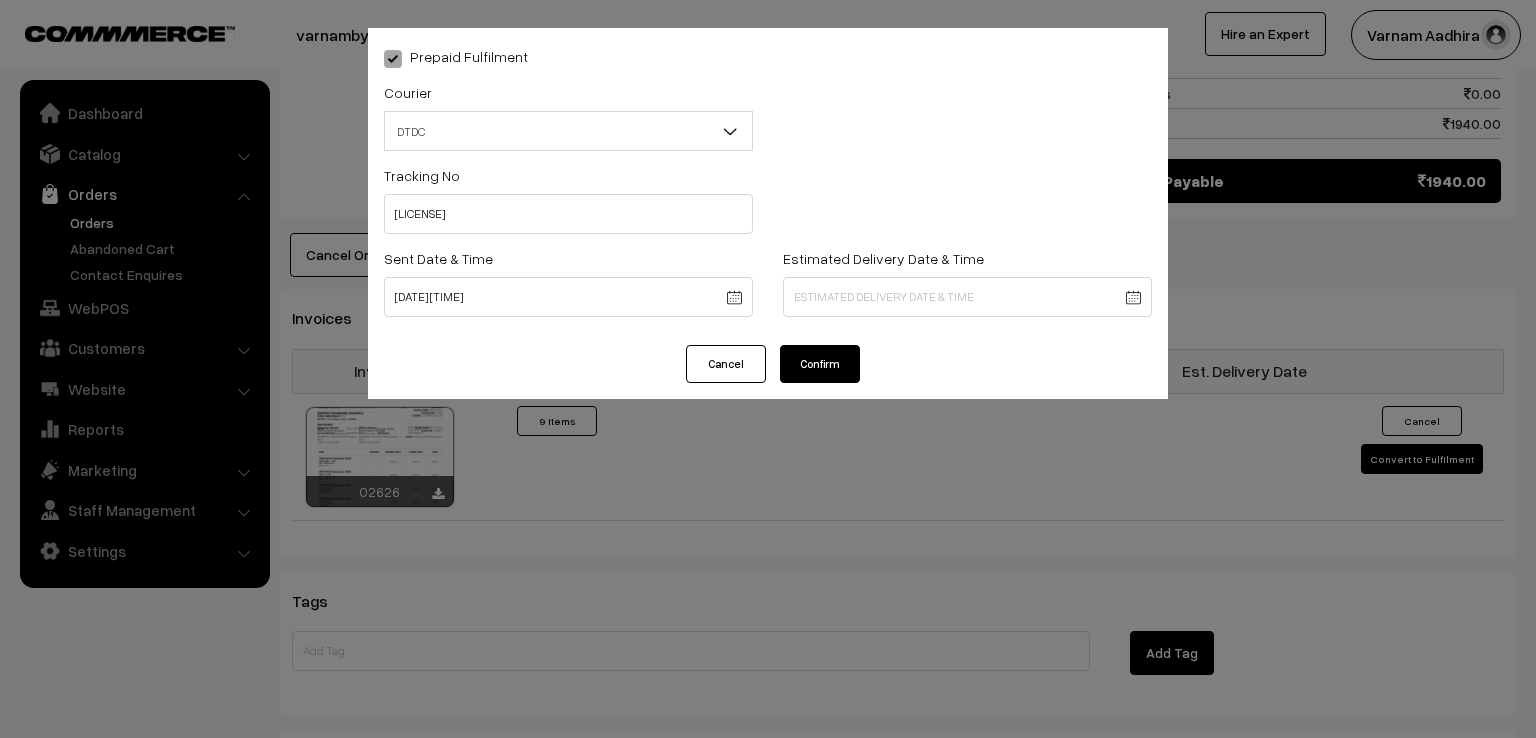 click on "Confirm" at bounding box center [820, 364] 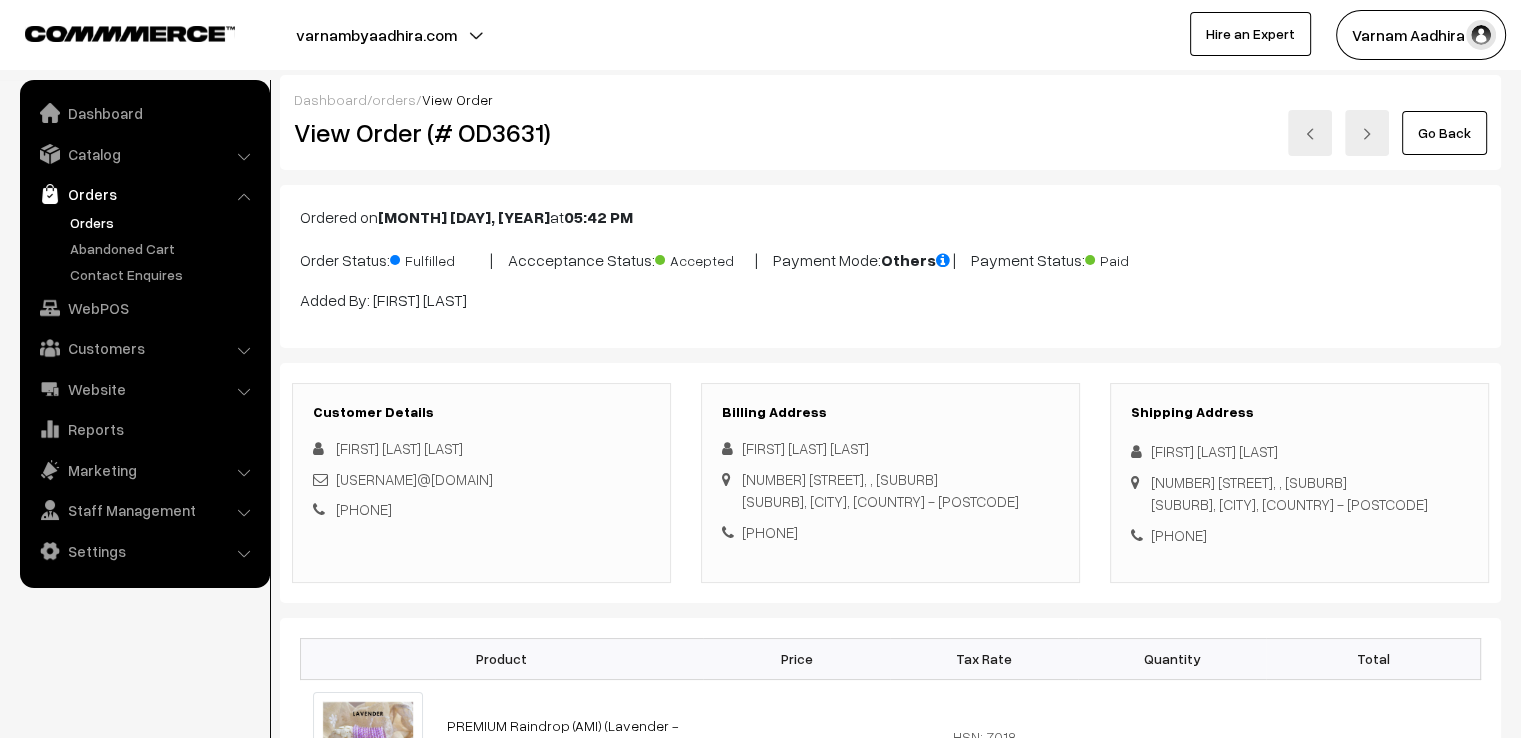 scroll, scrollTop: 40, scrollLeft: 0, axis: vertical 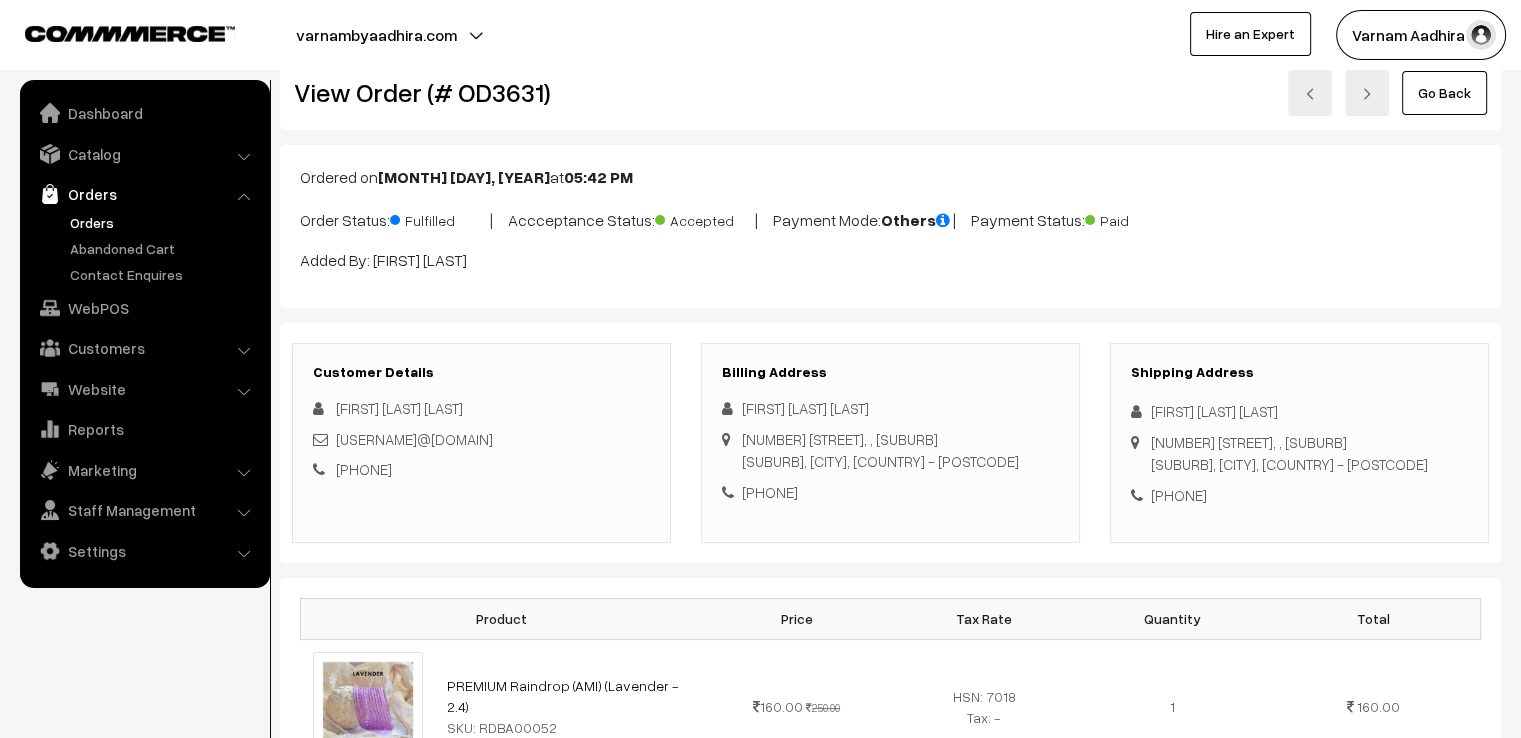click on "Go Back" at bounding box center (1444, 93) 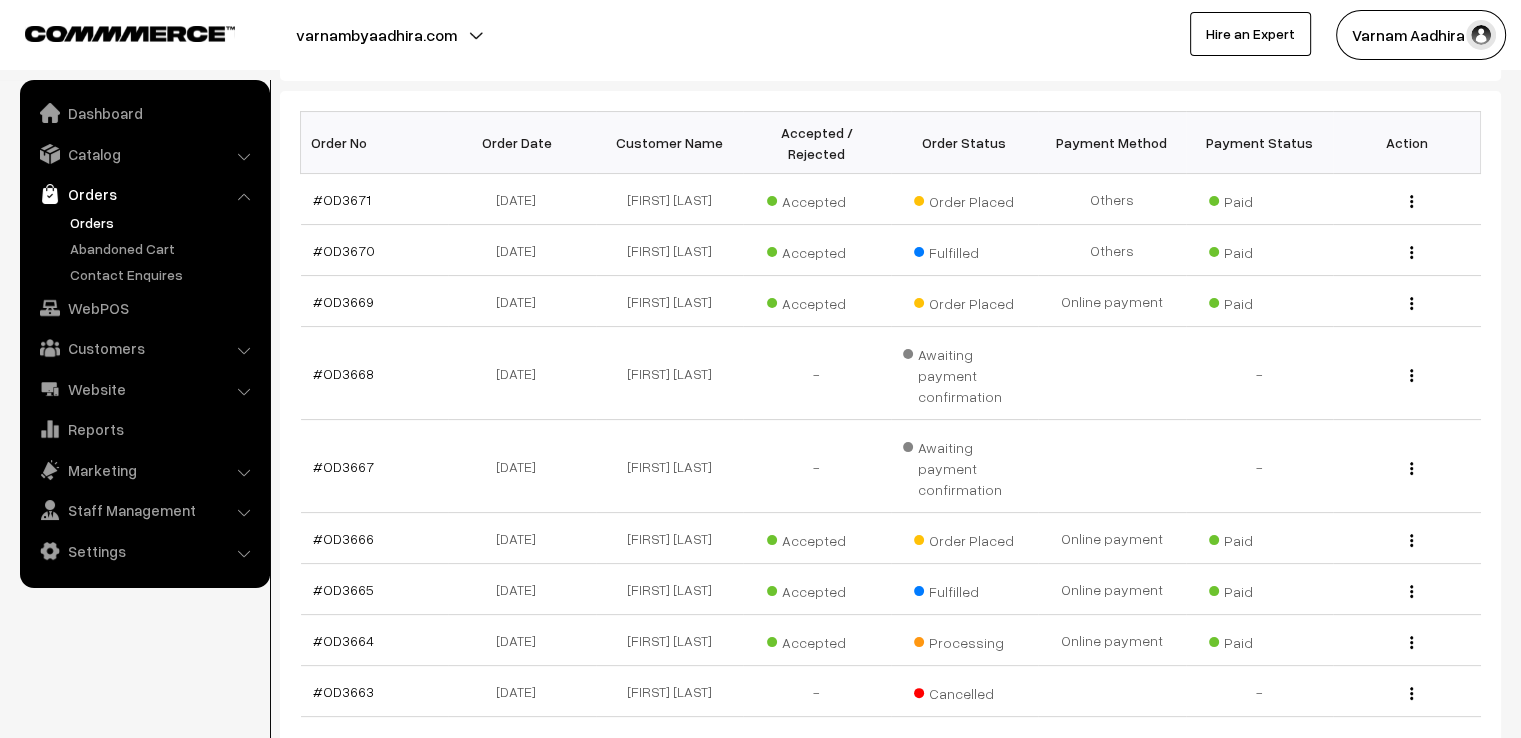 scroll, scrollTop: 400, scrollLeft: 0, axis: vertical 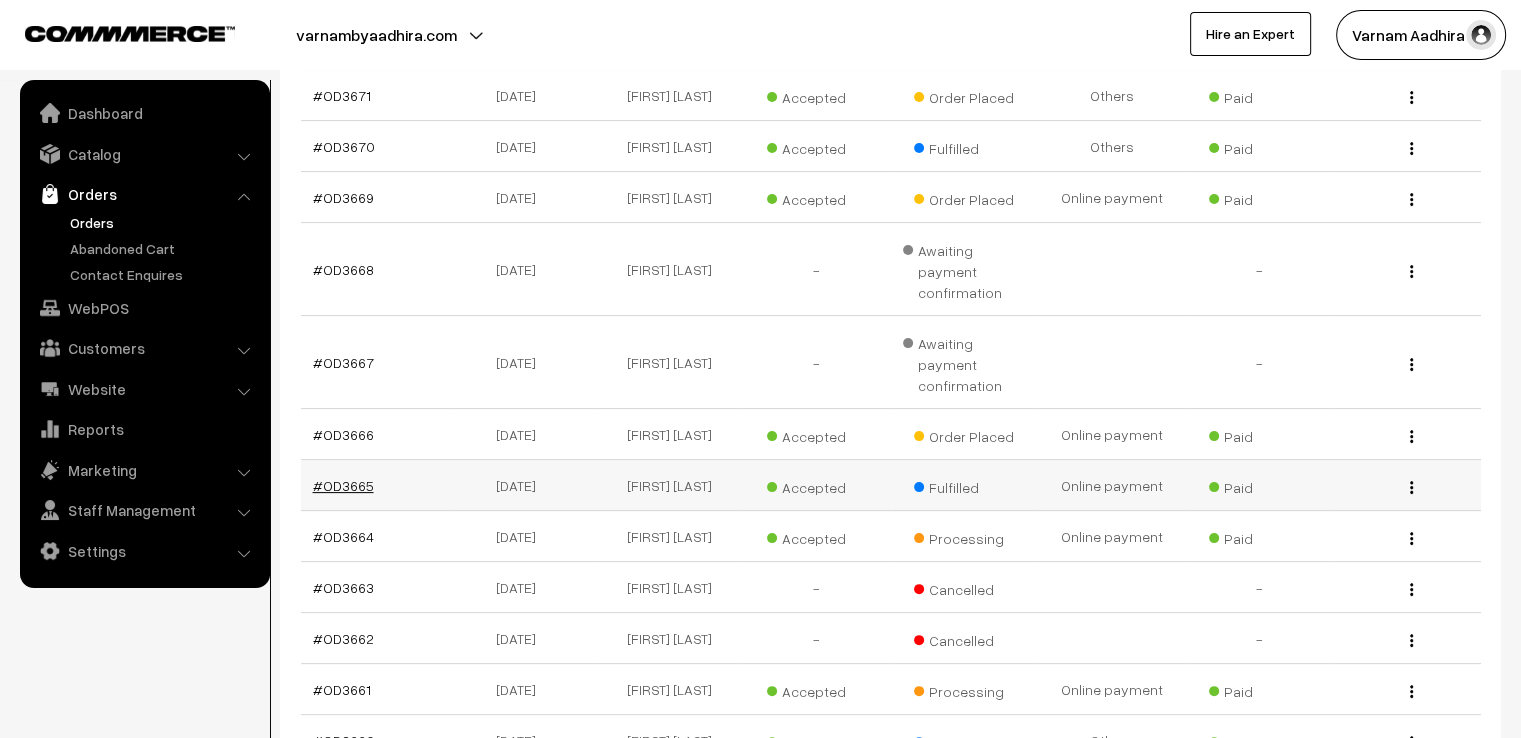 click on "#OD3665" at bounding box center (343, 485) 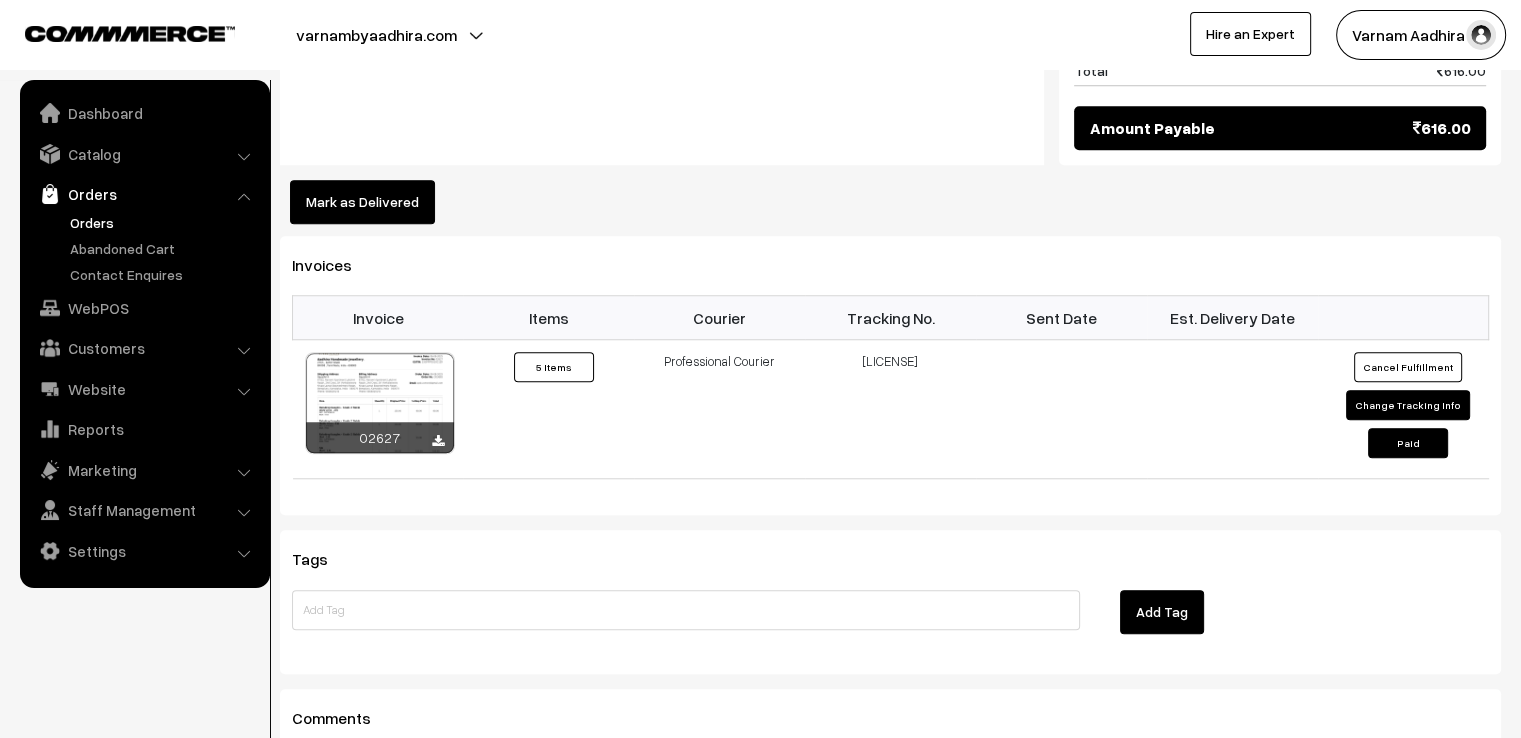 scroll, scrollTop: 1708, scrollLeft: 0, axis: vertical 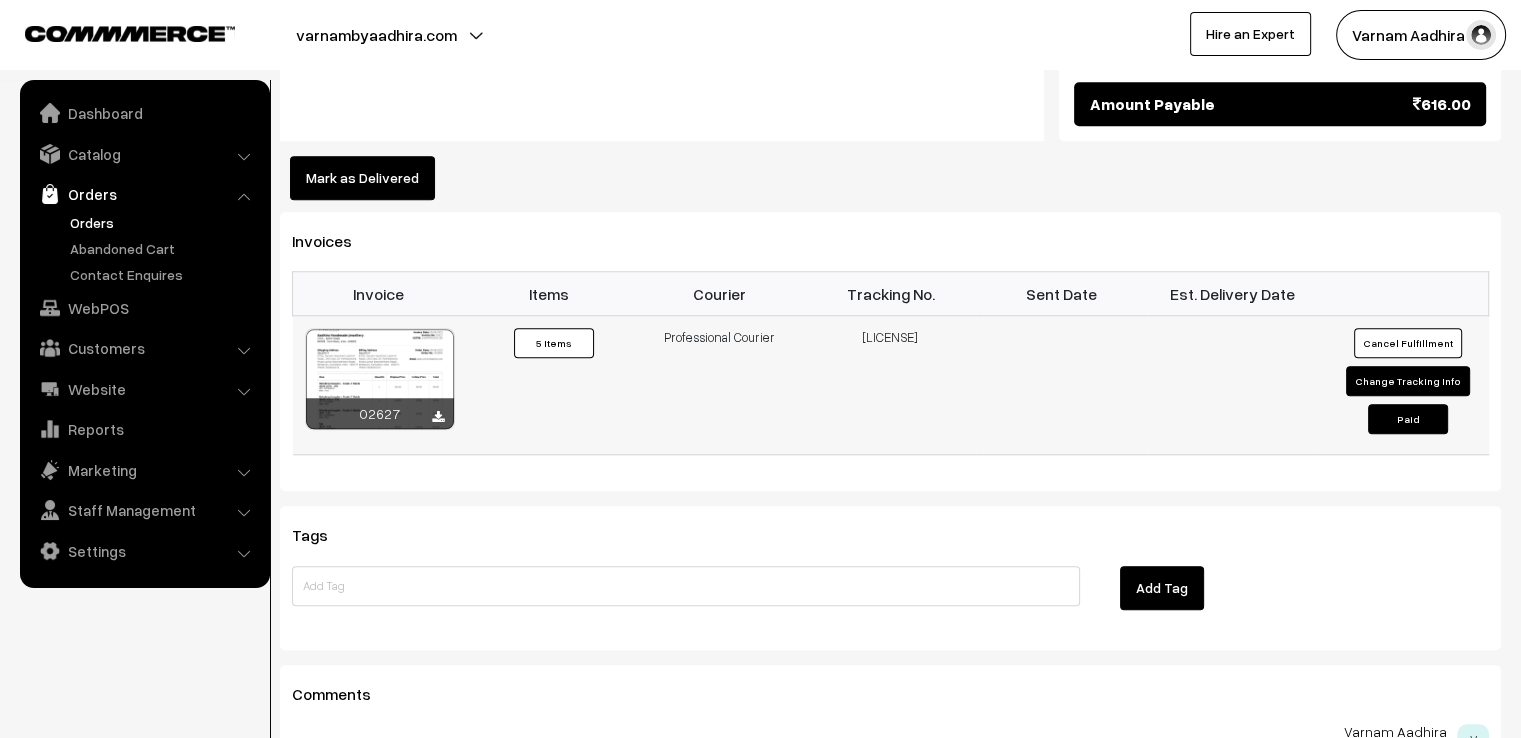 click on "Change Tracking Info" at bounding box center (1408, 381) 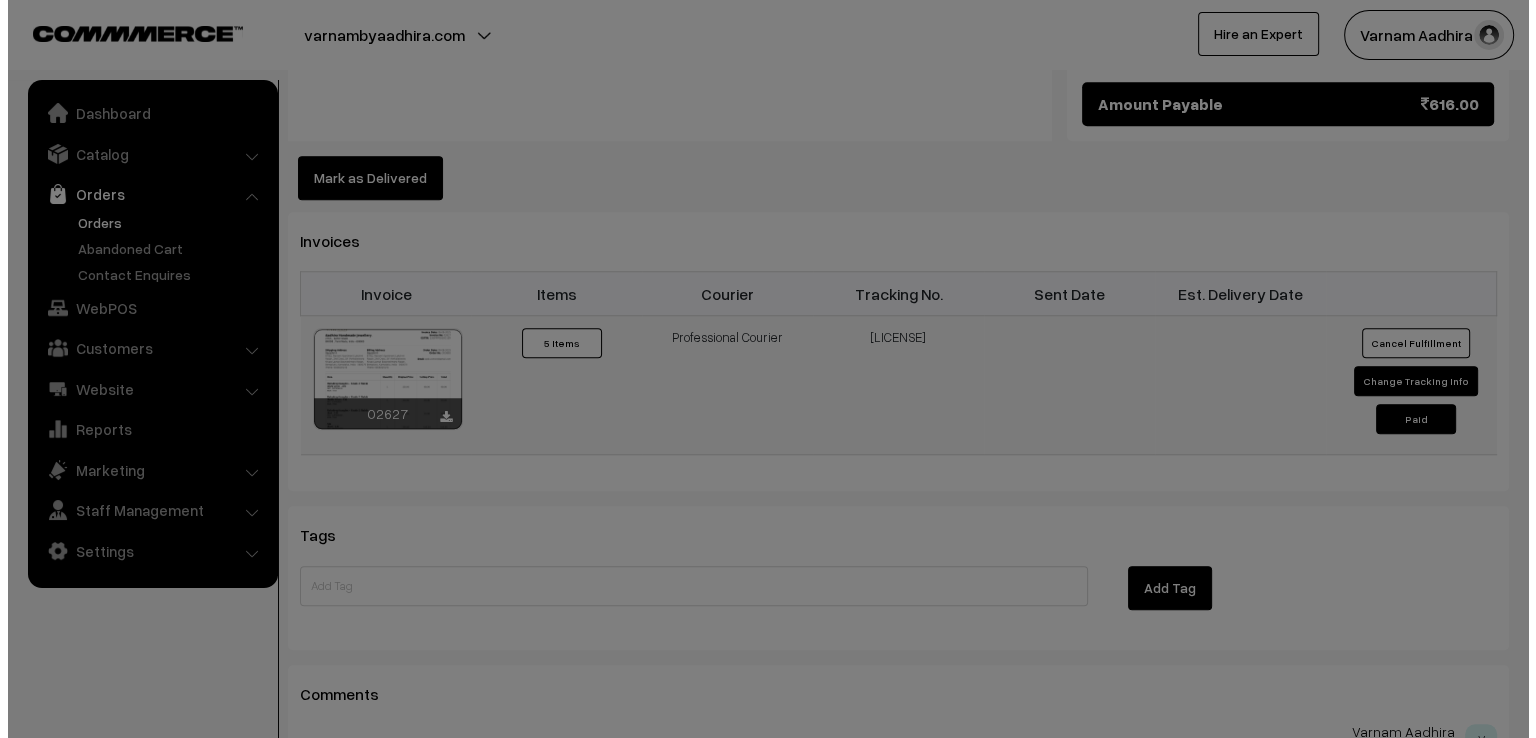 scroll, scrollTop: 1716, scrollLeft: 0, axis: vertical 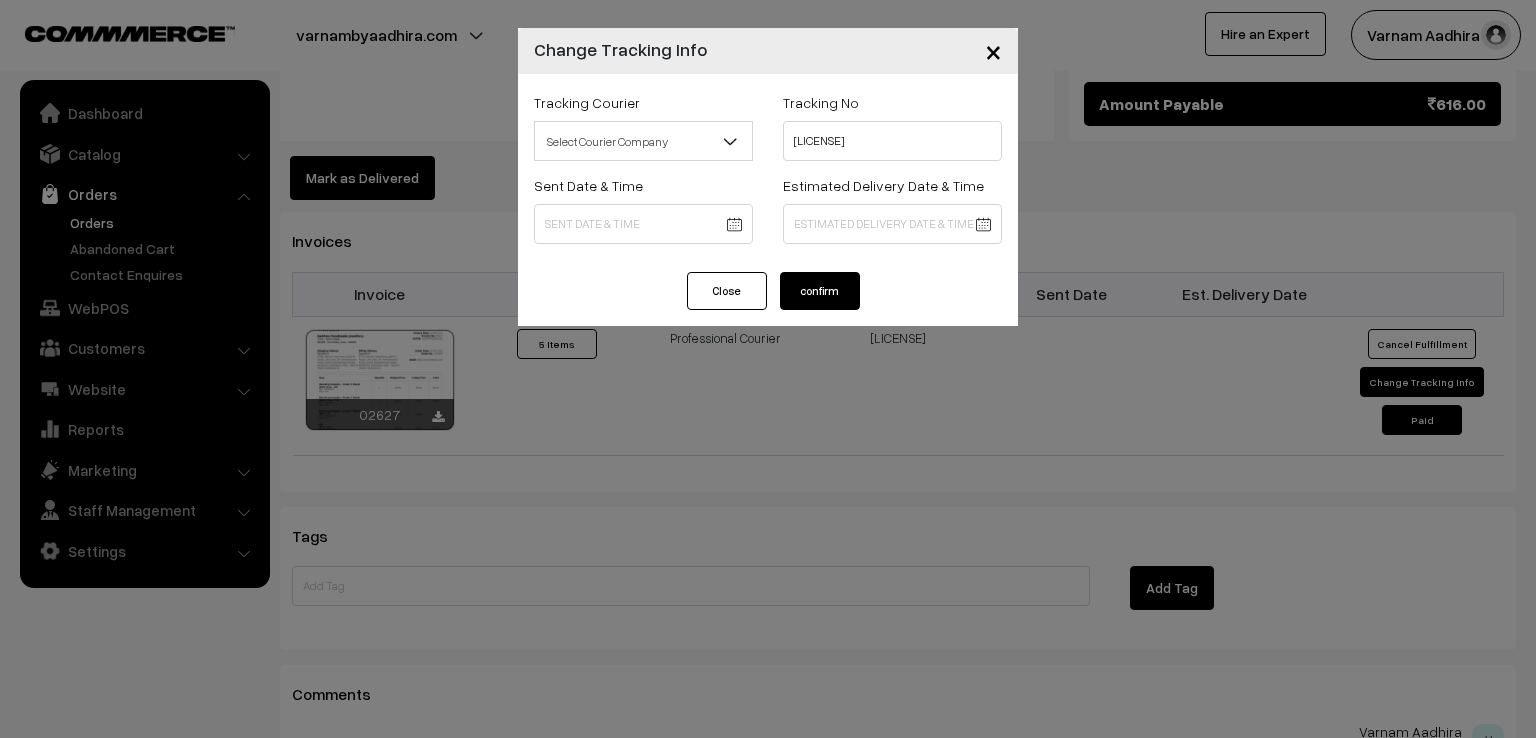 click on "Select Courier Company" at bounding box center [643, 141] 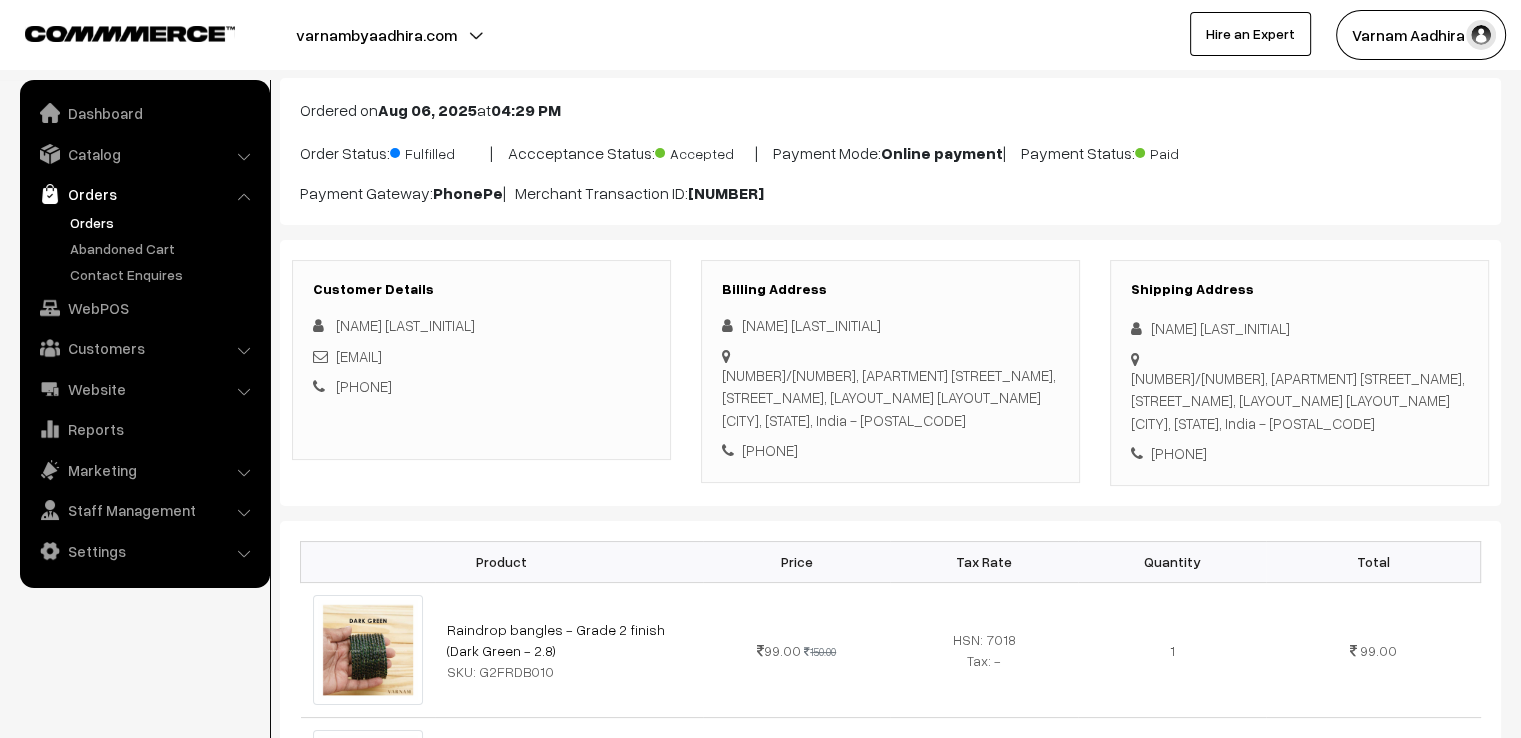 scroll, scrollTop: 0, scrollLeft: 0, axis: both 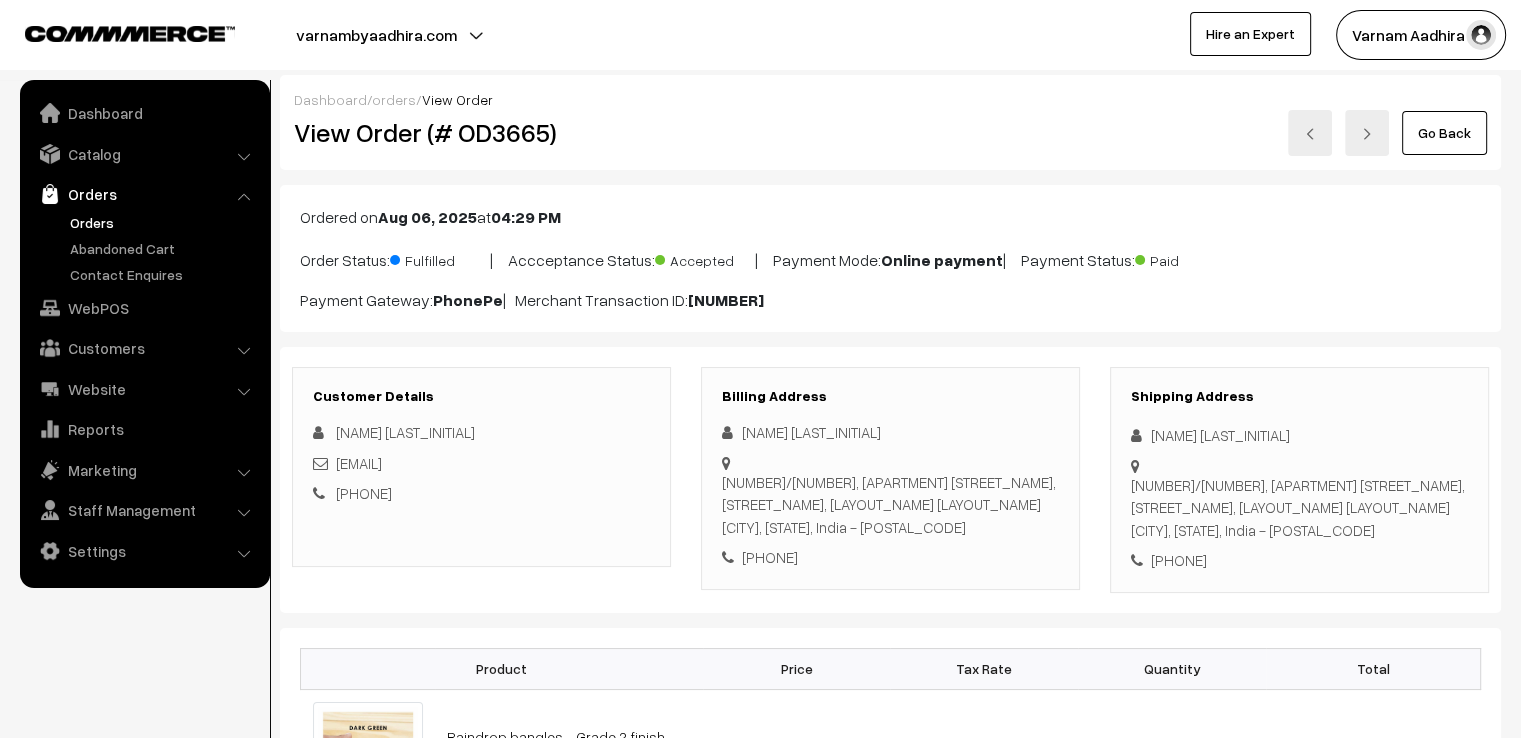 click on "Go Back" at bounding box center (1444, 133) 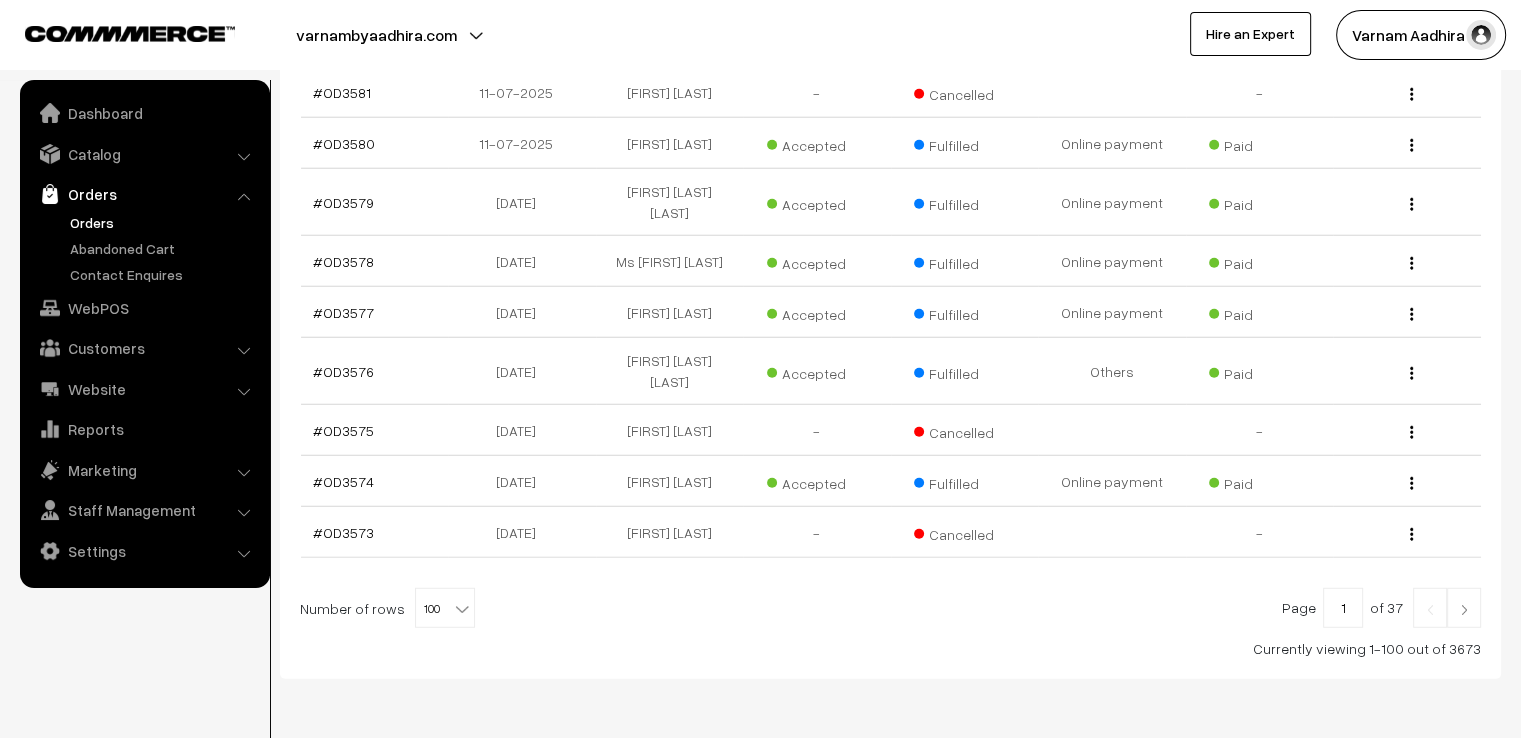 scroll, scrollTop: 5244, scrollLeft: 0, axis: vertical 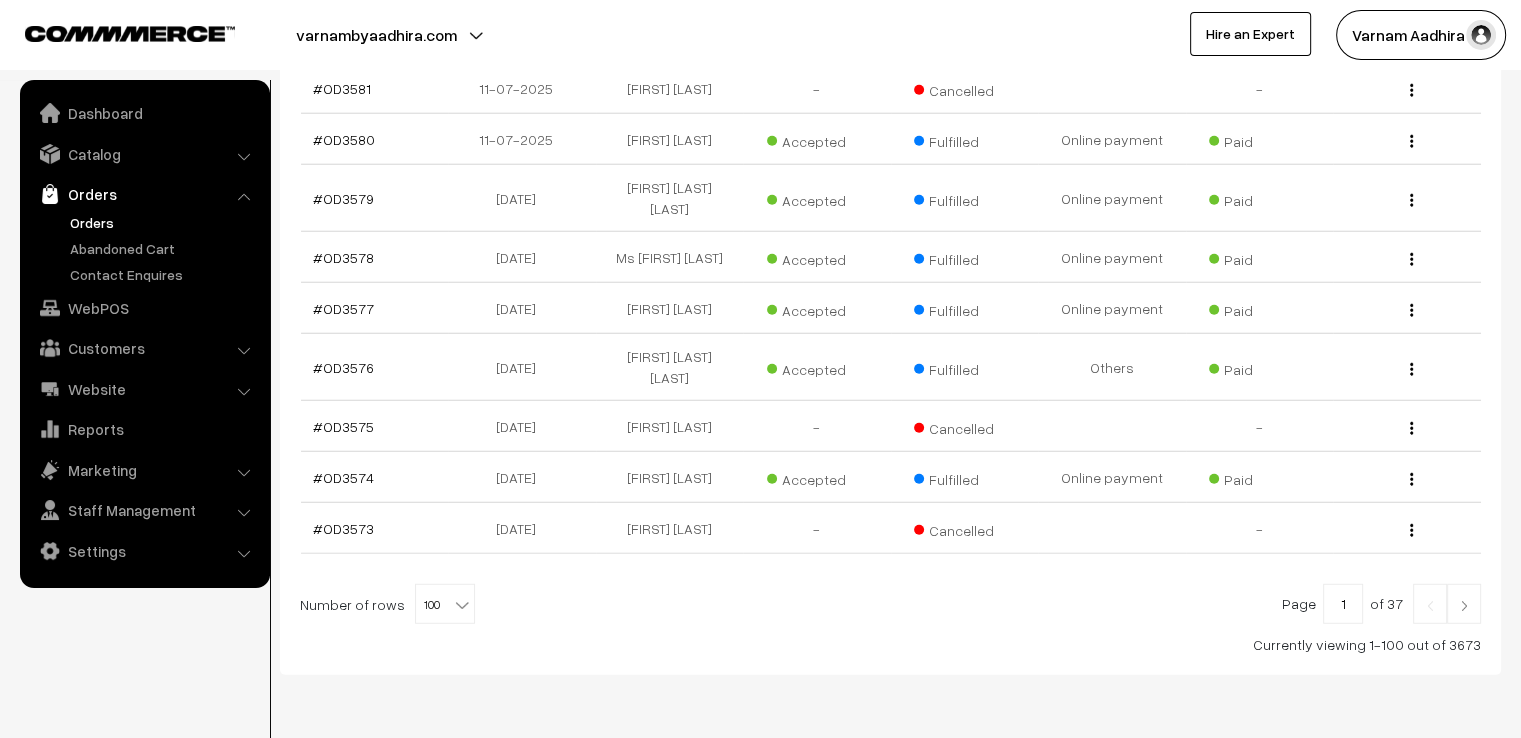 click on "1" at bounding box center (1343, 604) 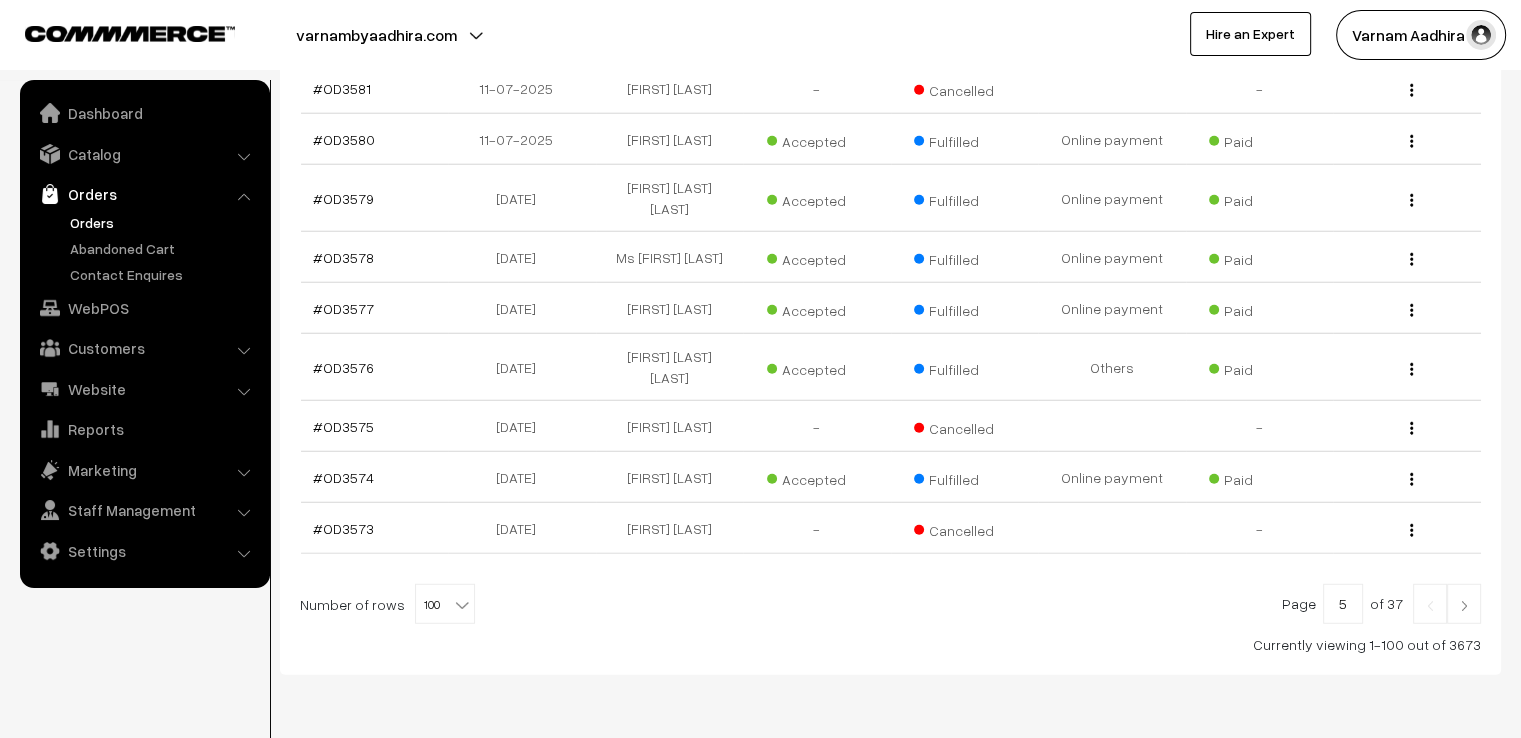 type on "5" 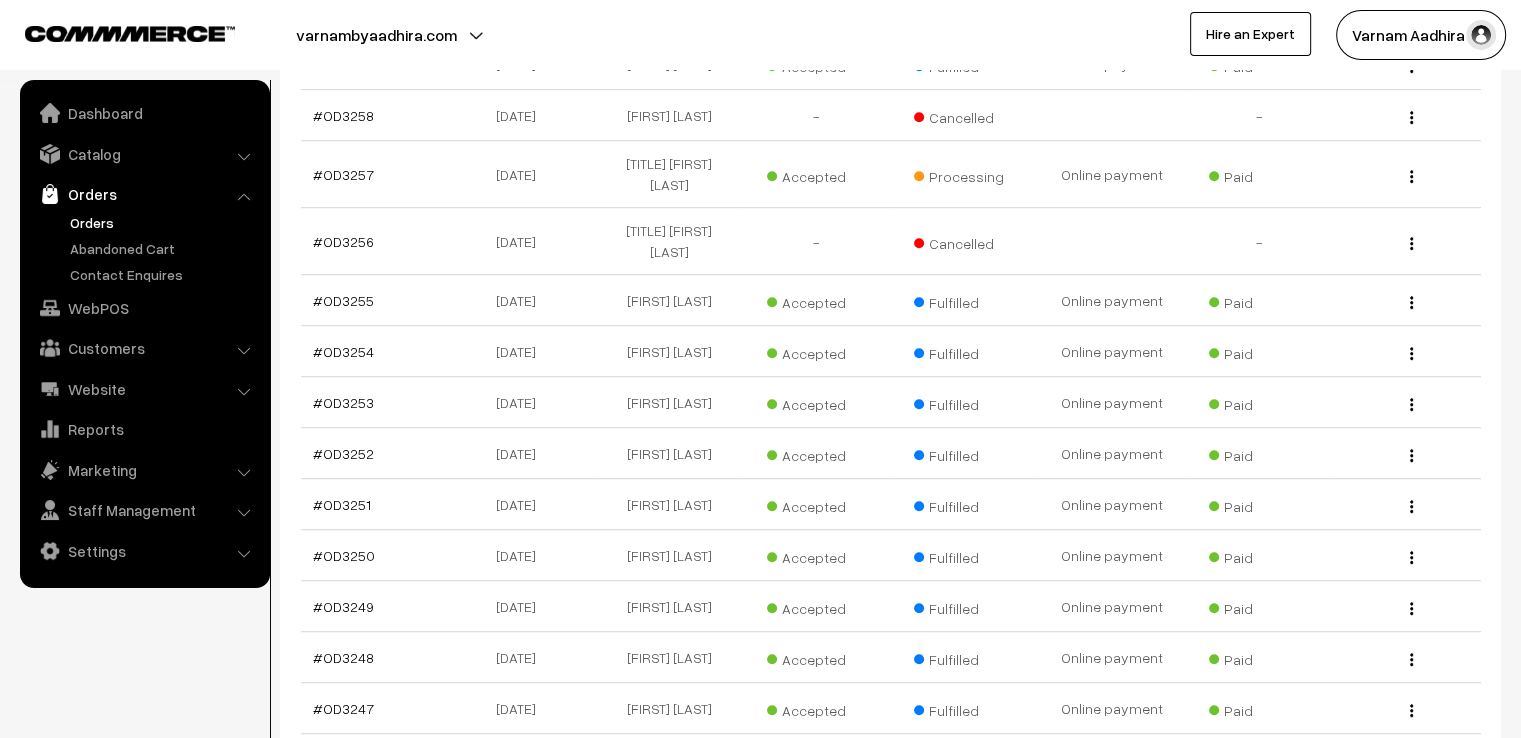 scroll, scrollTop: 1120, scrollLeft: 0, axis: vertical 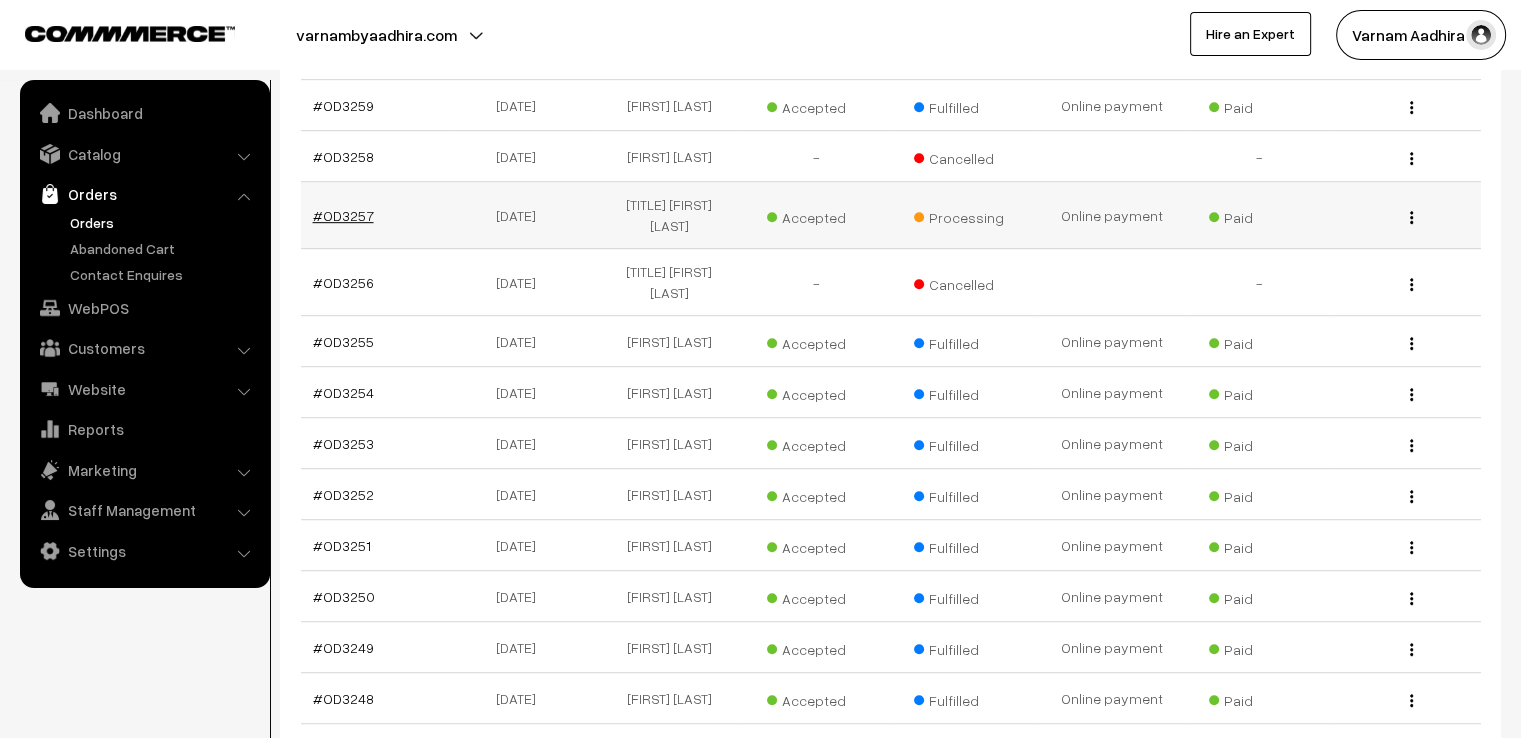 click on "#OD3257" at bounding box center (343, 215) 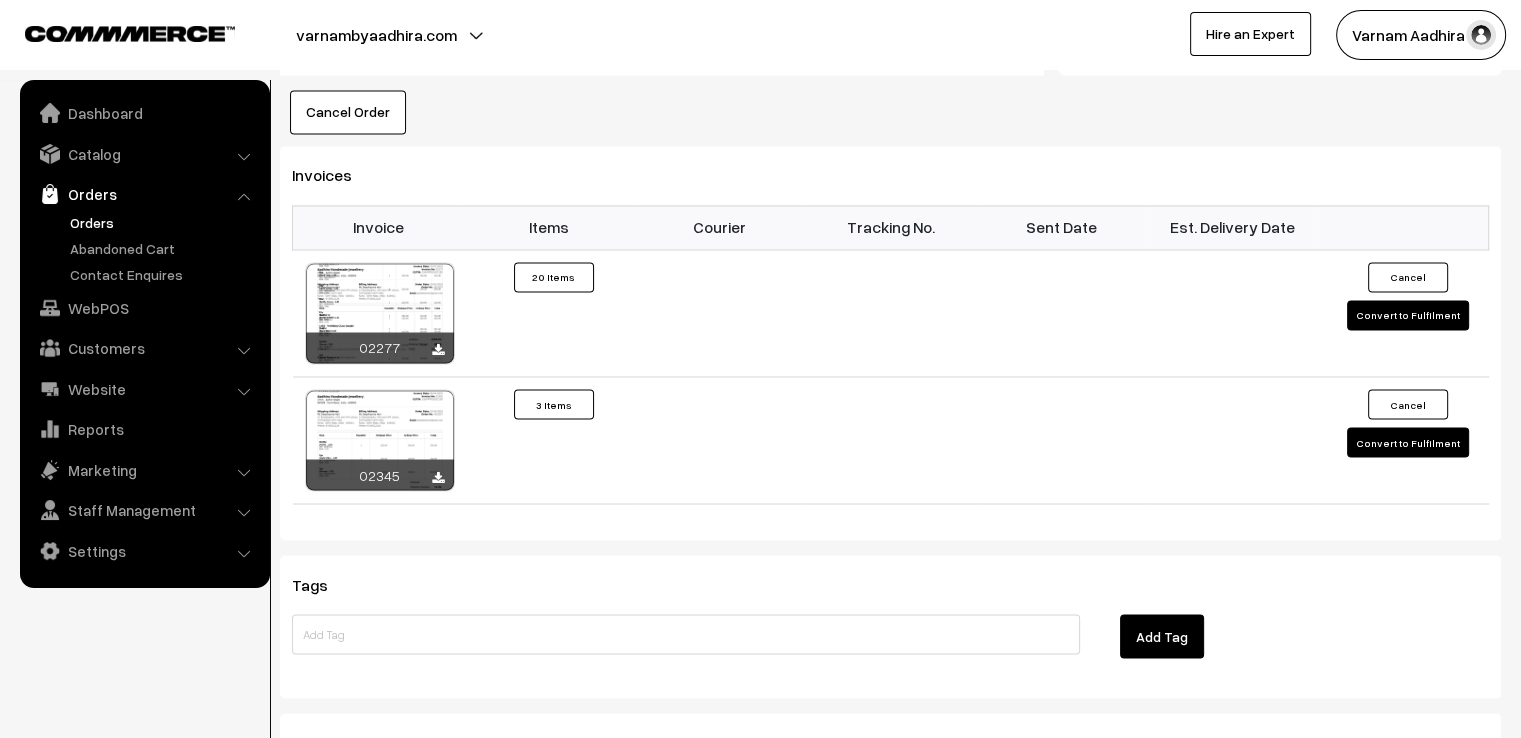 scroll, scrollTop: 3320, scrollLeft: 0, axis: vertical 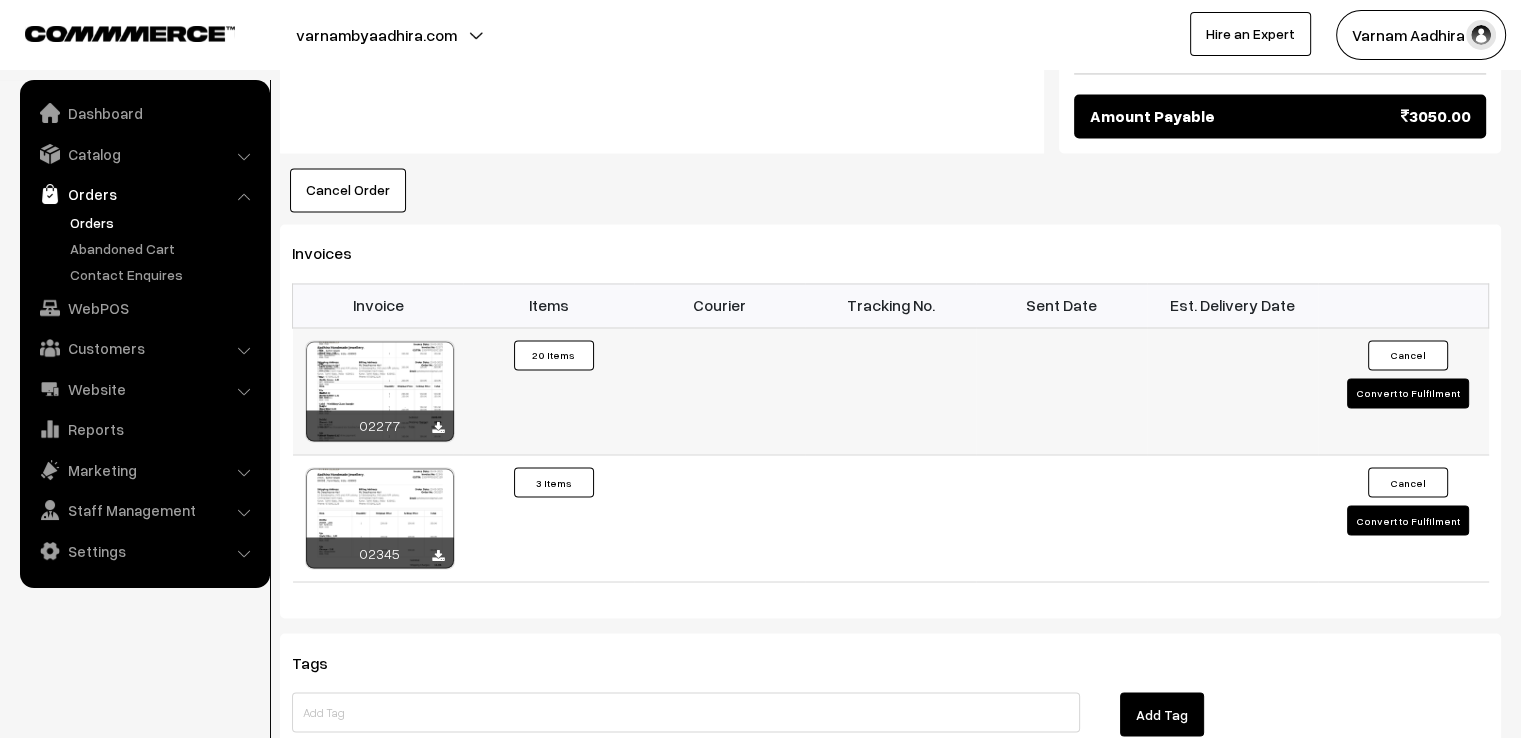 click on "Convert to Fulfilment" at bounding box center [1408, 393] 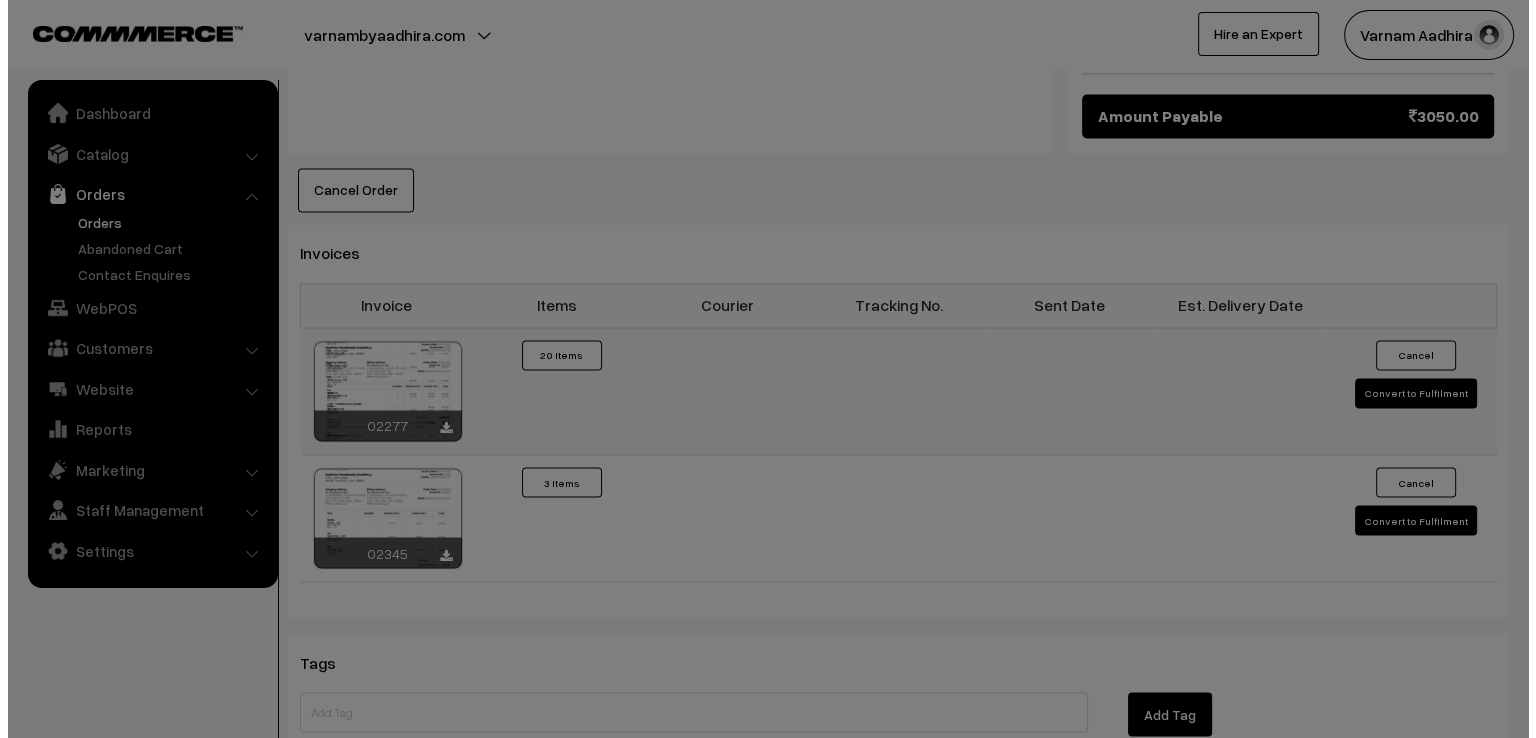 scroll, scrollTop: 3349, scrollLeft: 0, axis: vertical 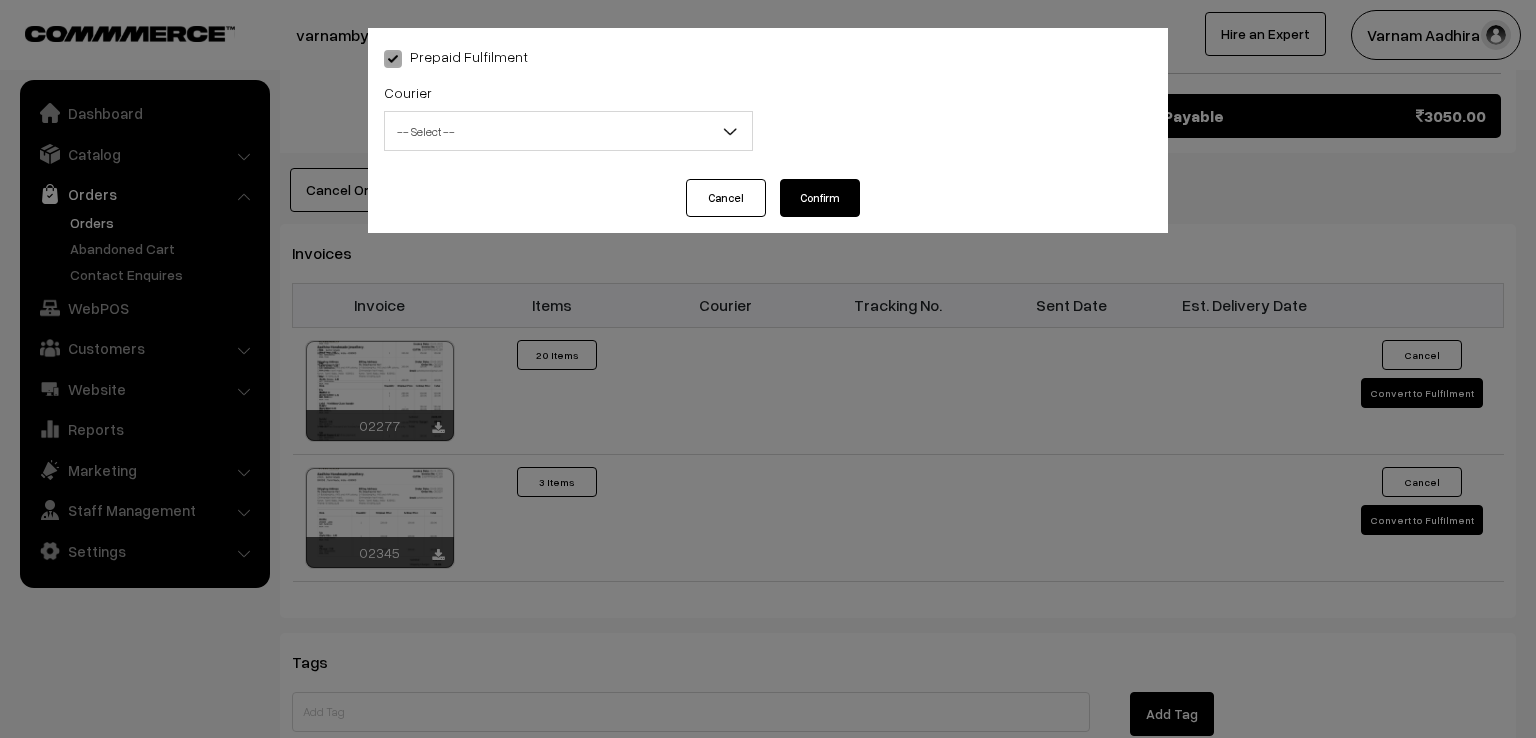 click on "-- Select --" at bounding box center [568, 131] 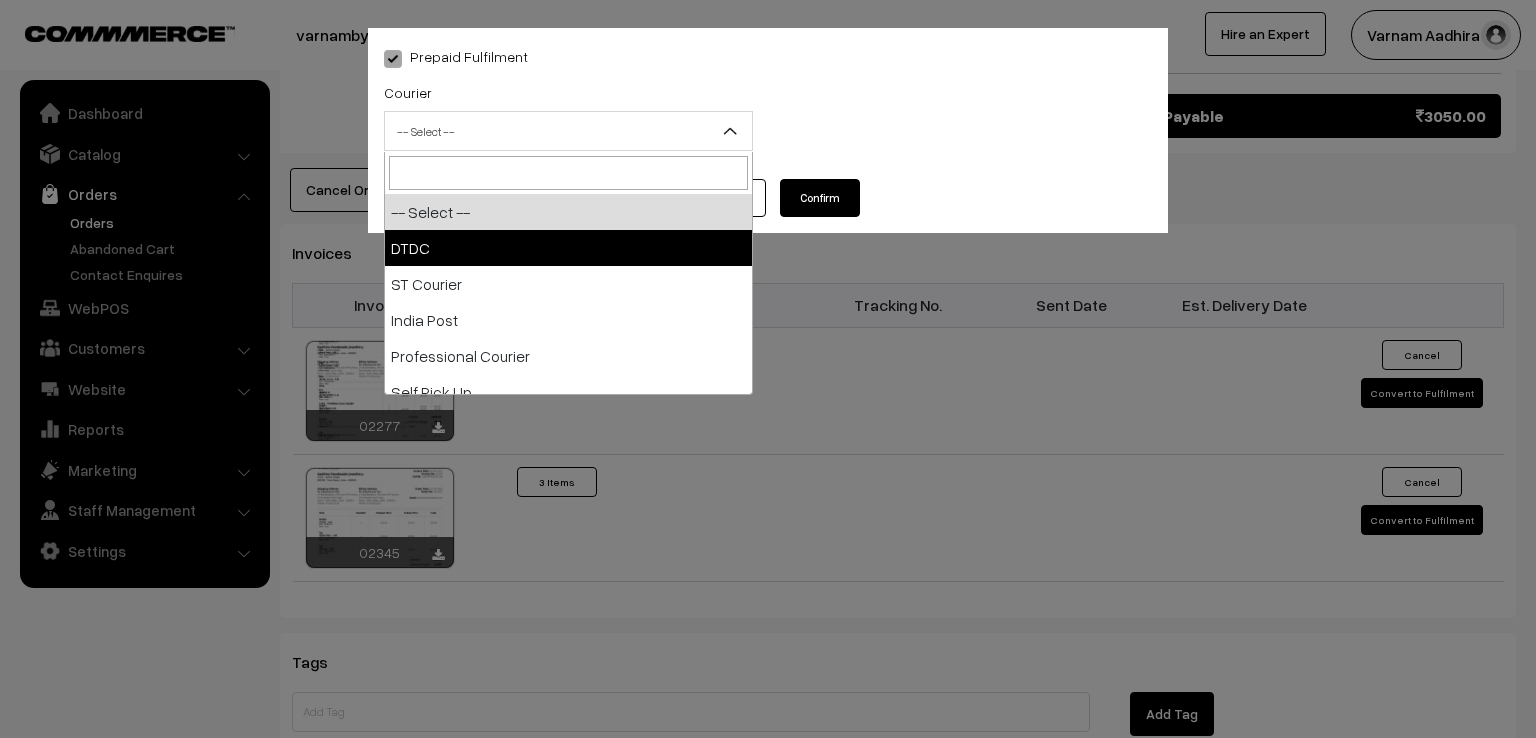 select on "1" 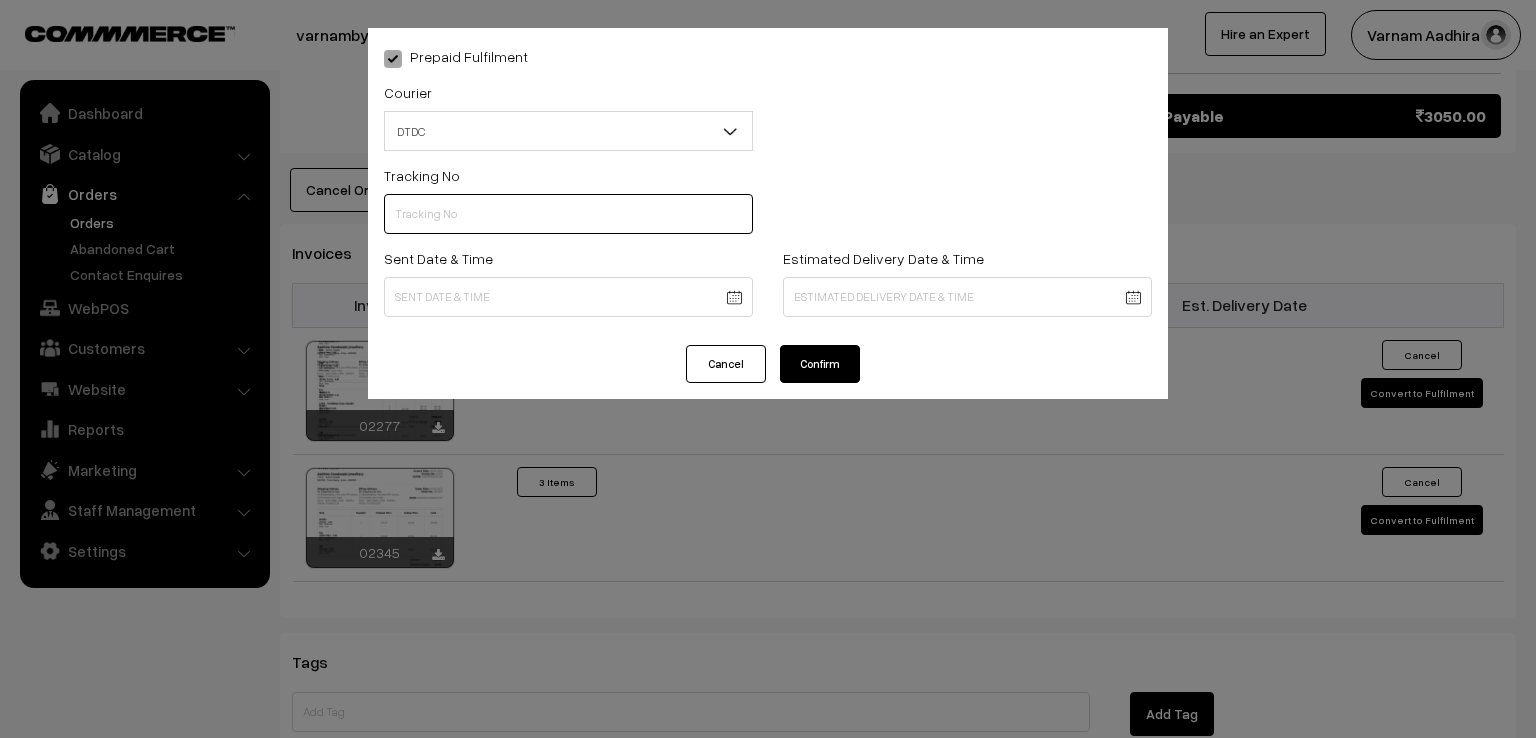 click at bounding box center (568, 214) 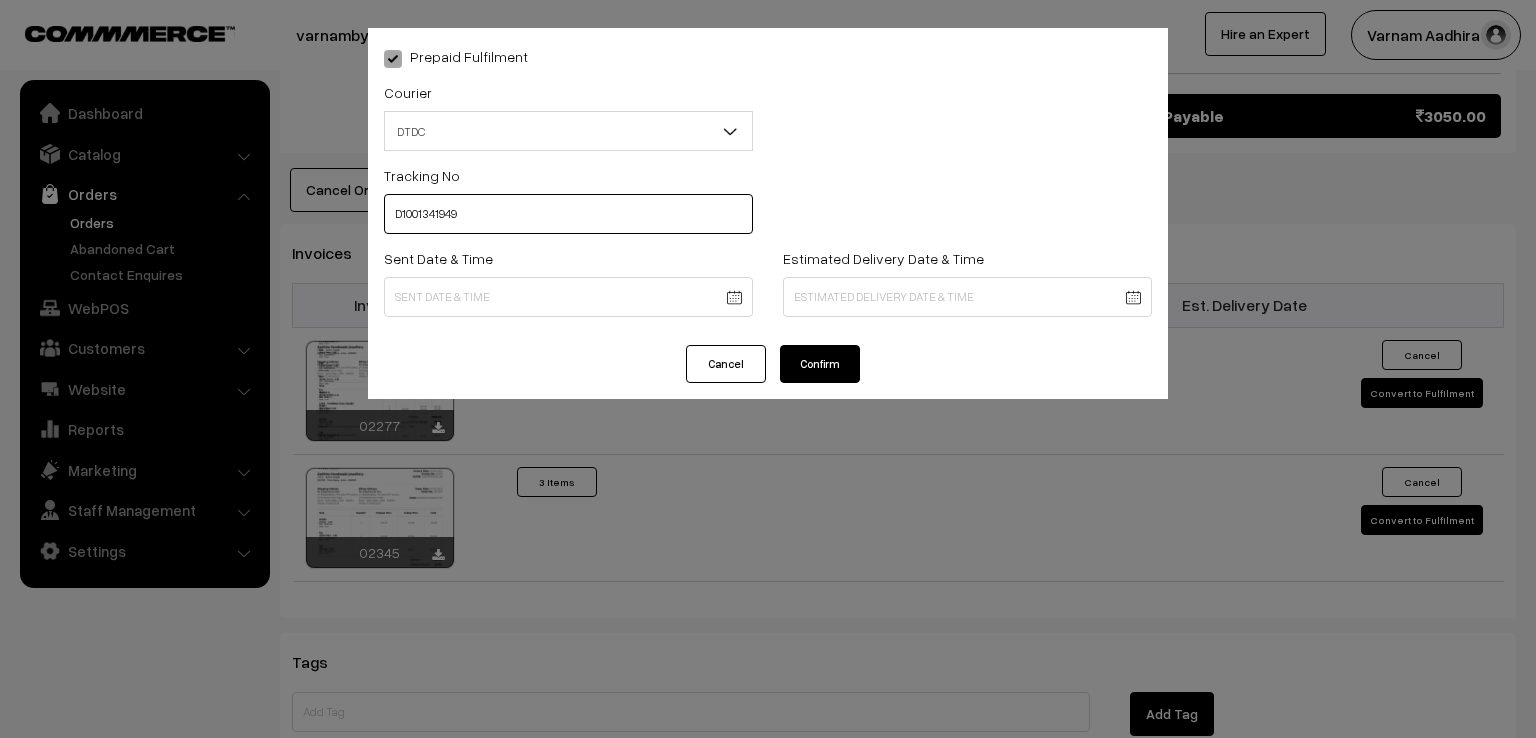 type on "D1001341949" 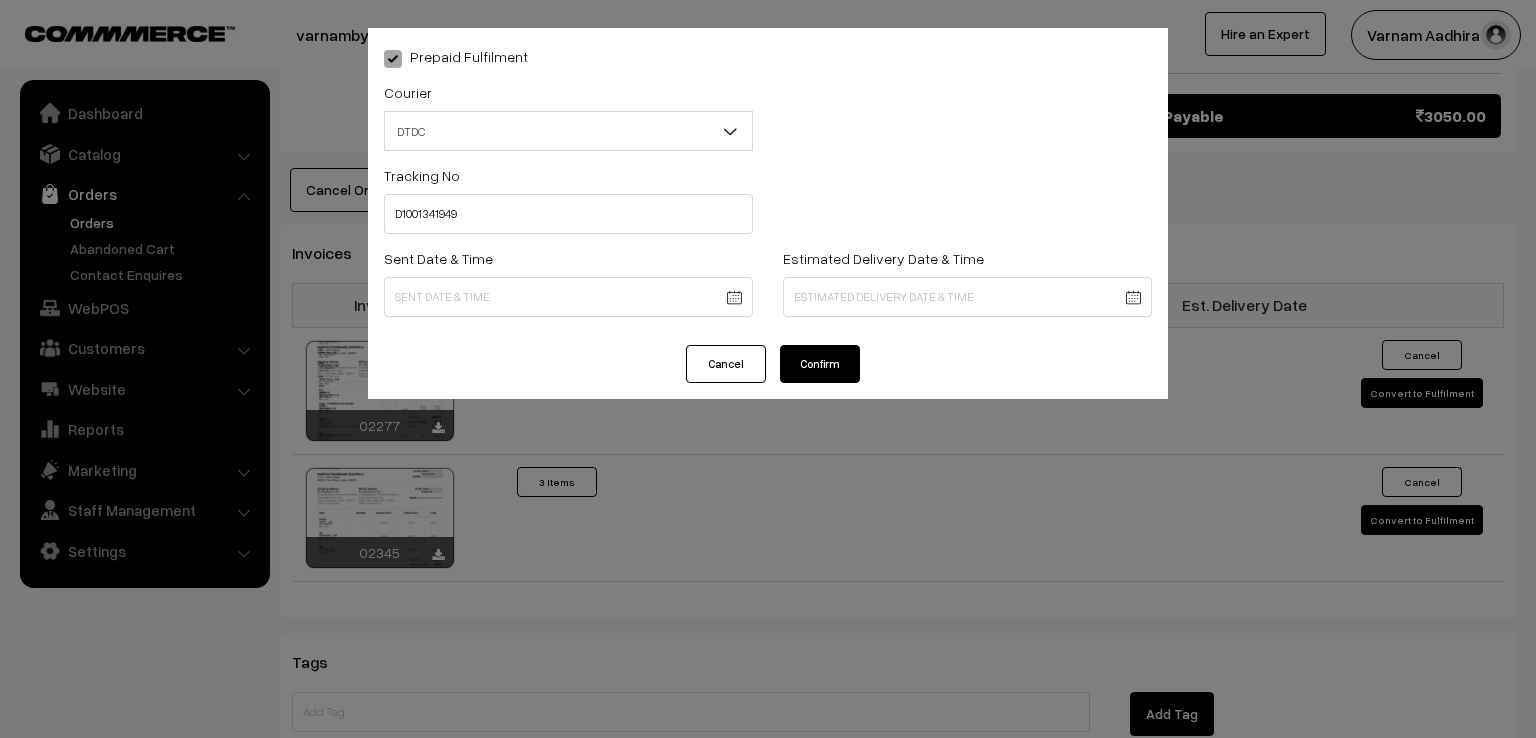 click on "Thank you for showing interest. Our team will call you shortly.
Close
varnambyaadhira.com
Go to Website
Create New Store" at bounding box center [768, -1050] 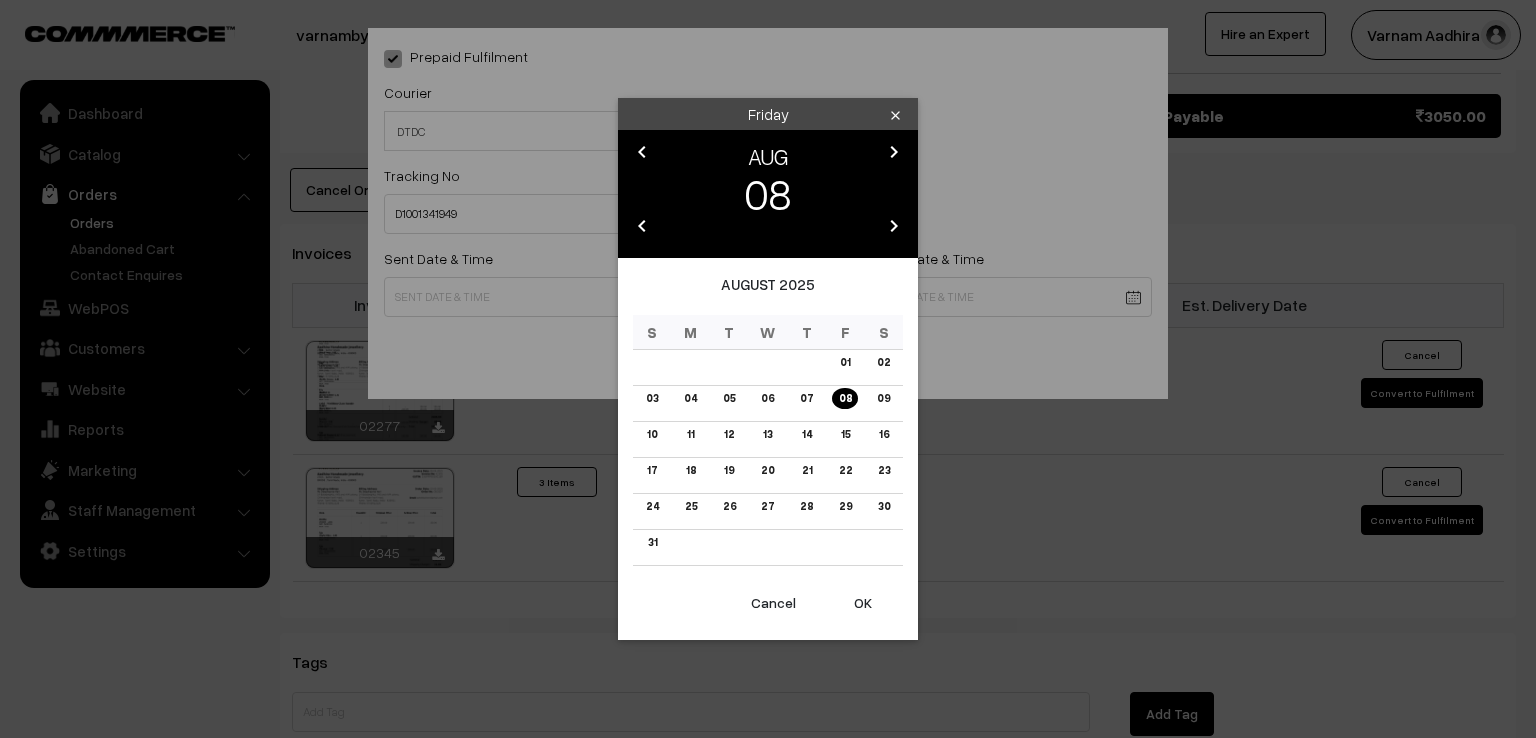 click on "chevron_left" at bounding box center (642, 152) 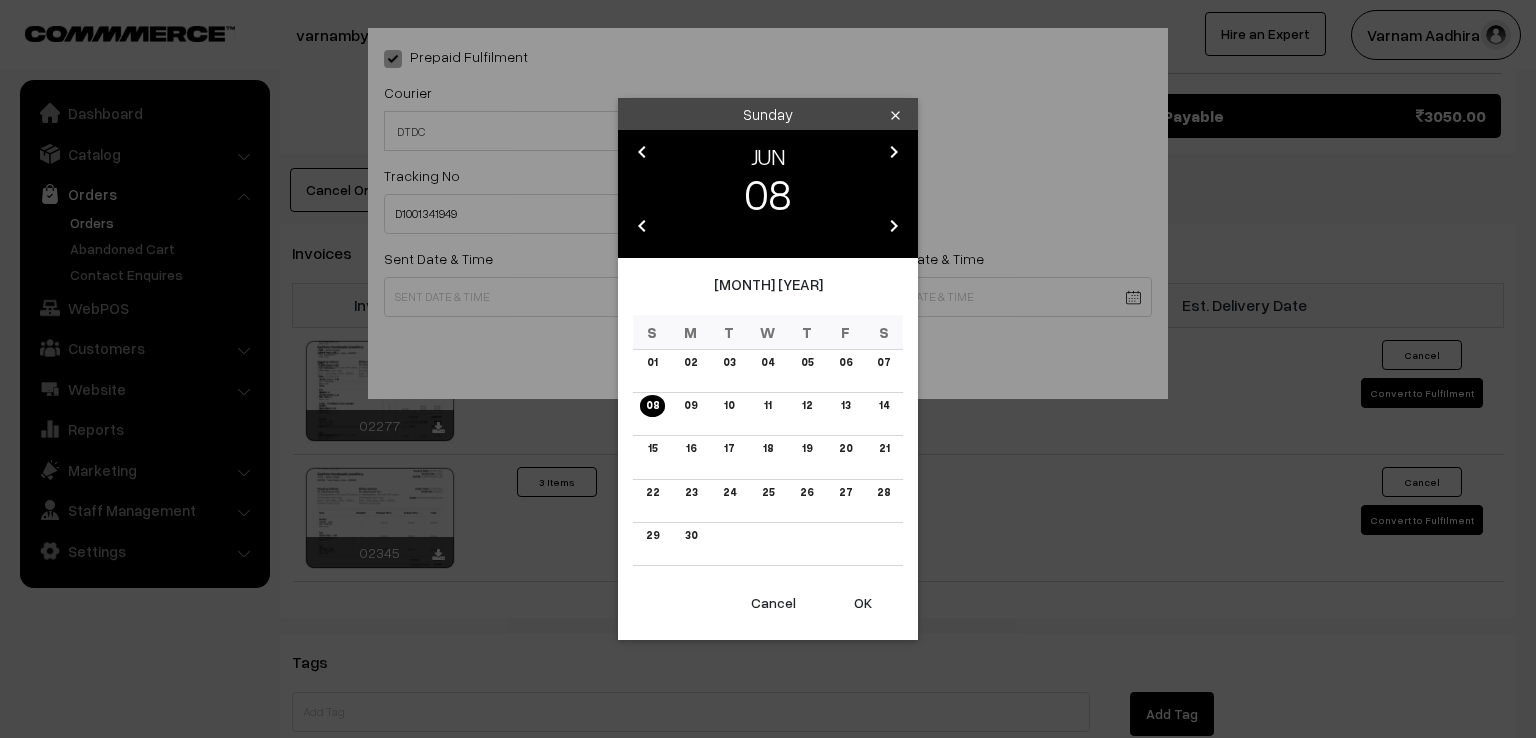 click on "chevron_left" at bounding box center (642, 152) 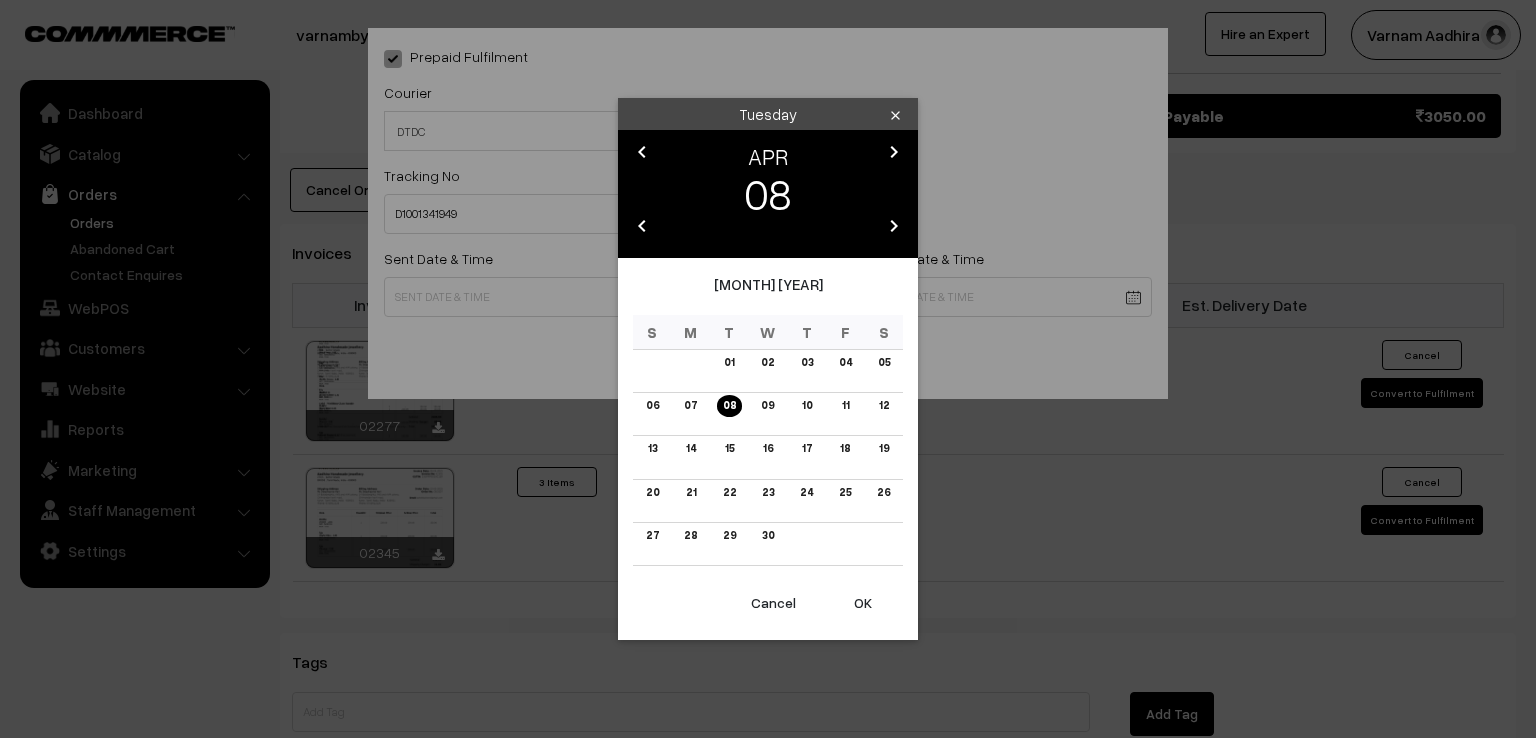 click on "chevron_left" at bounding box center [642, 152] 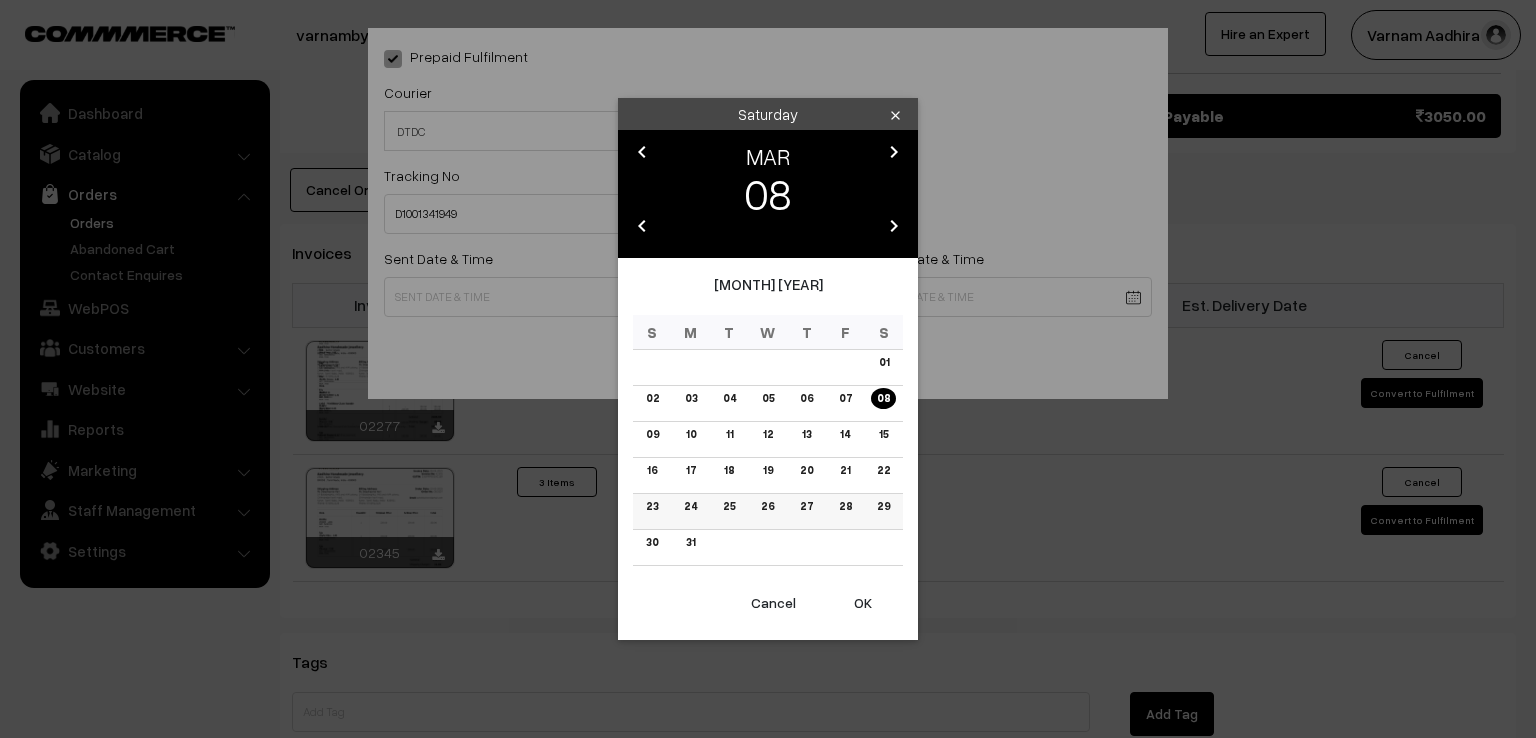 click on "24" at bounding box center (690, 506) 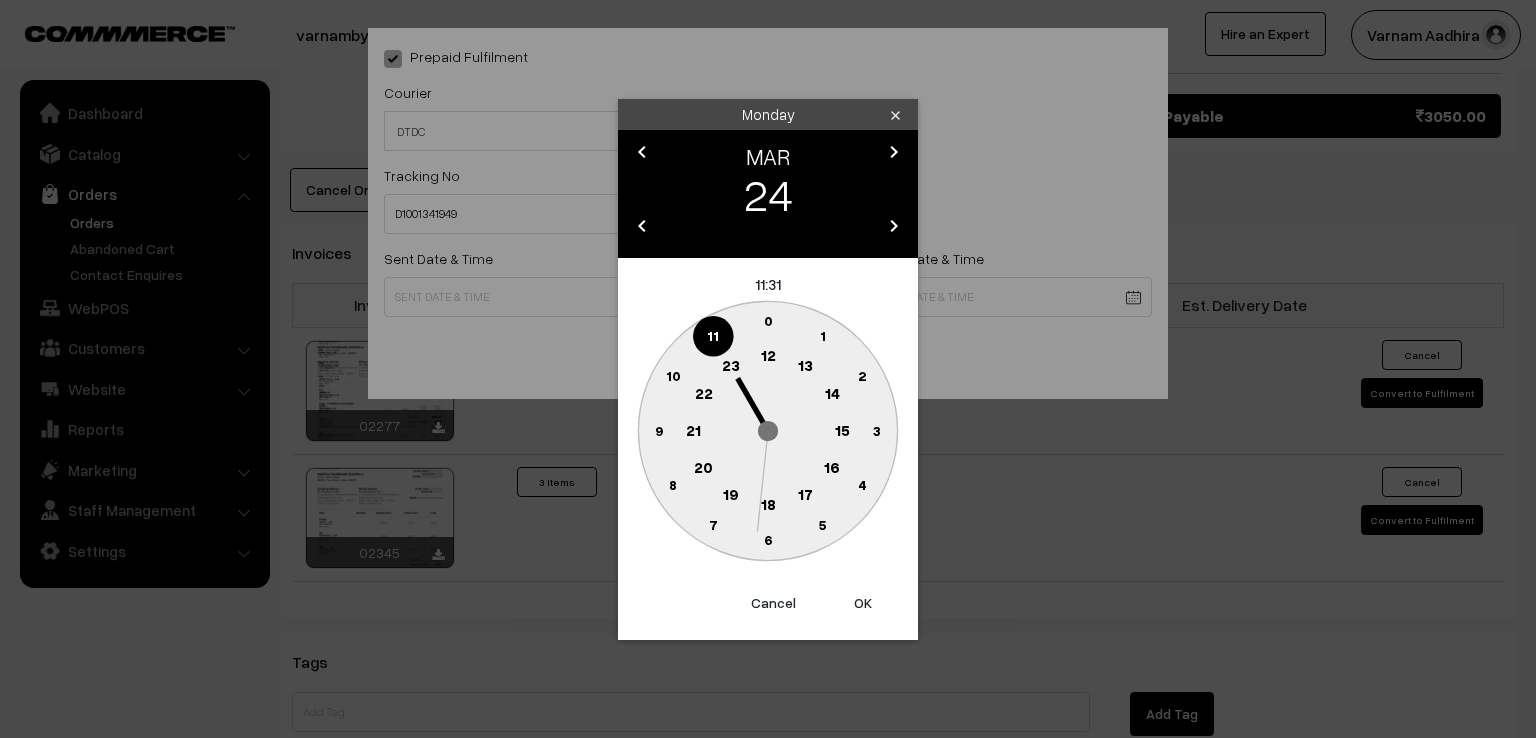 click 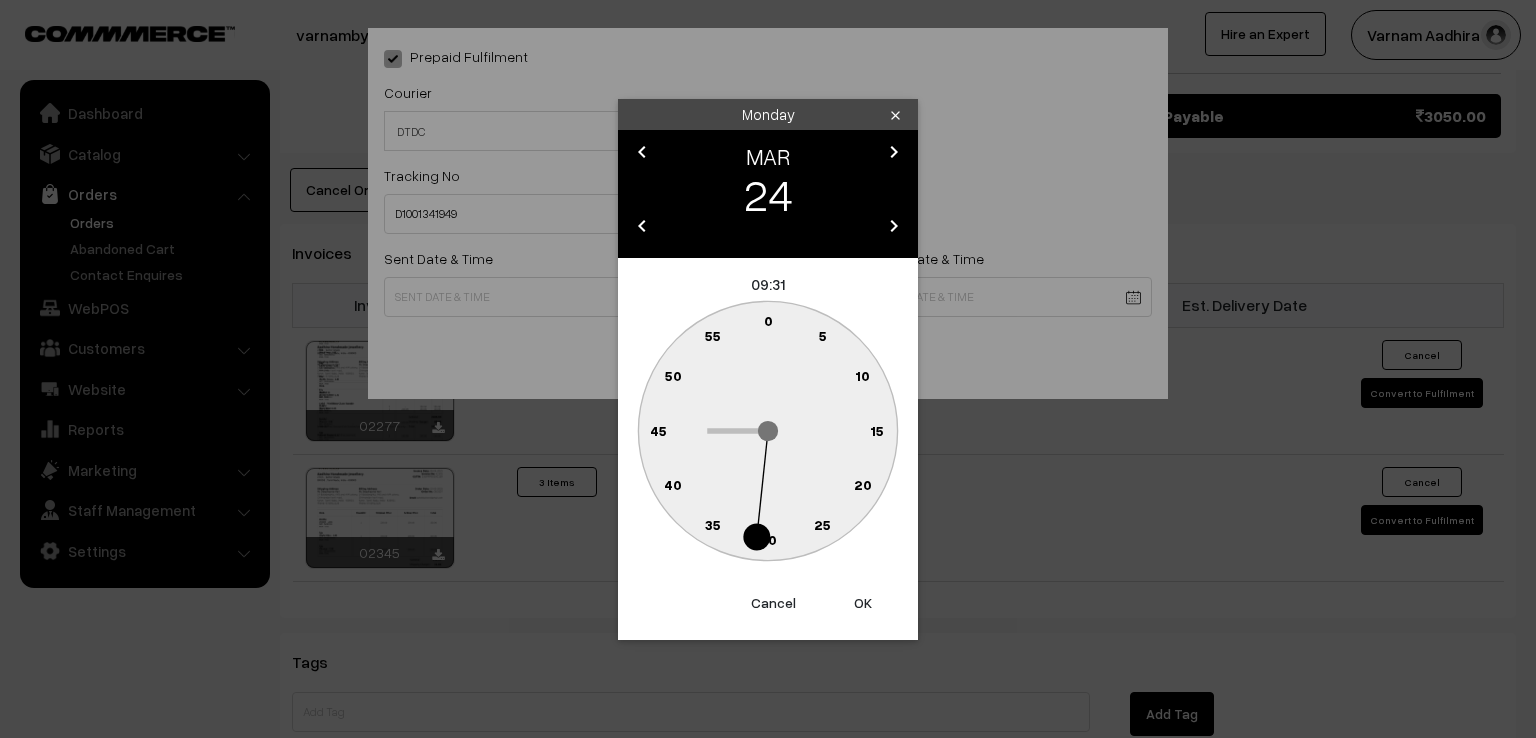 click on "0" 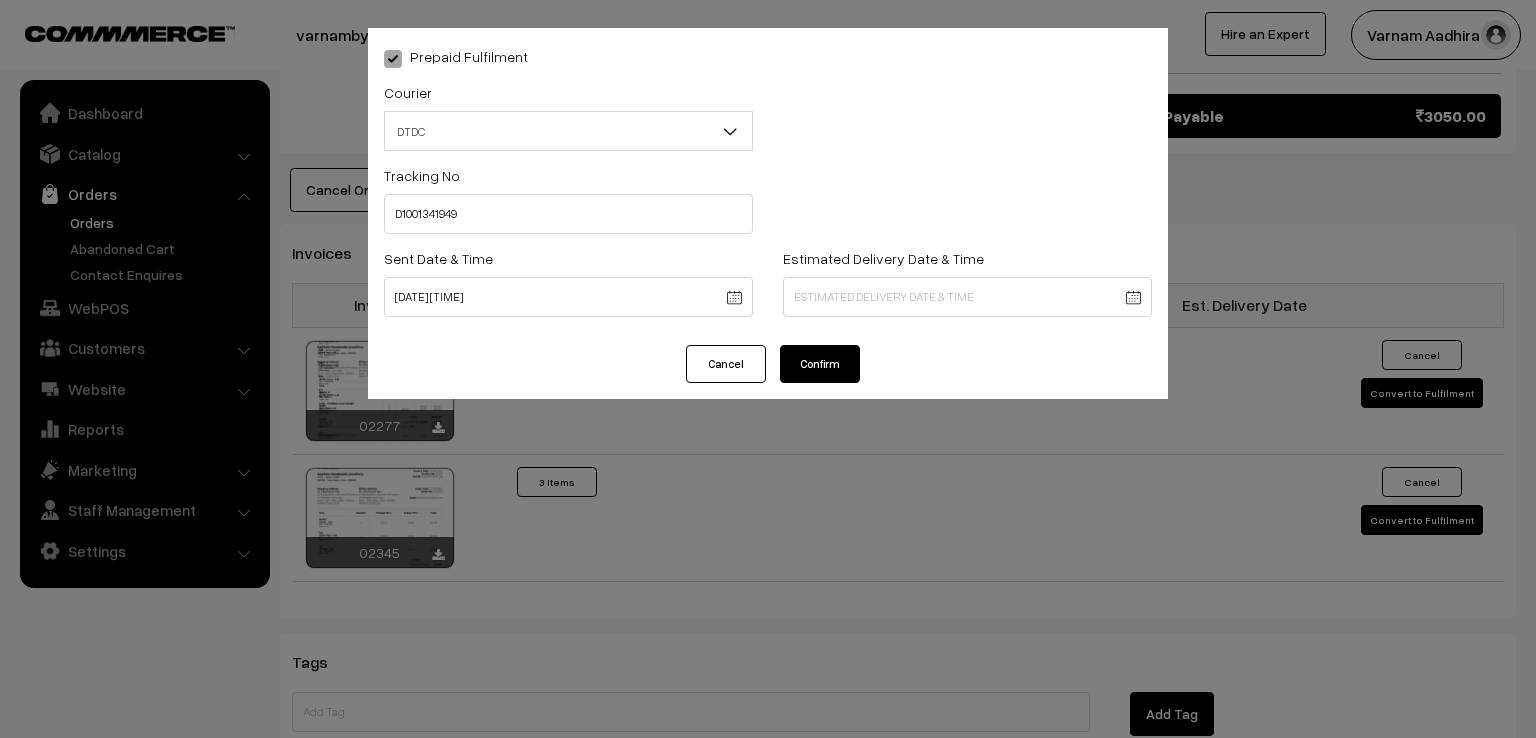 click on "Confirm" at bounding box center (820, 364) 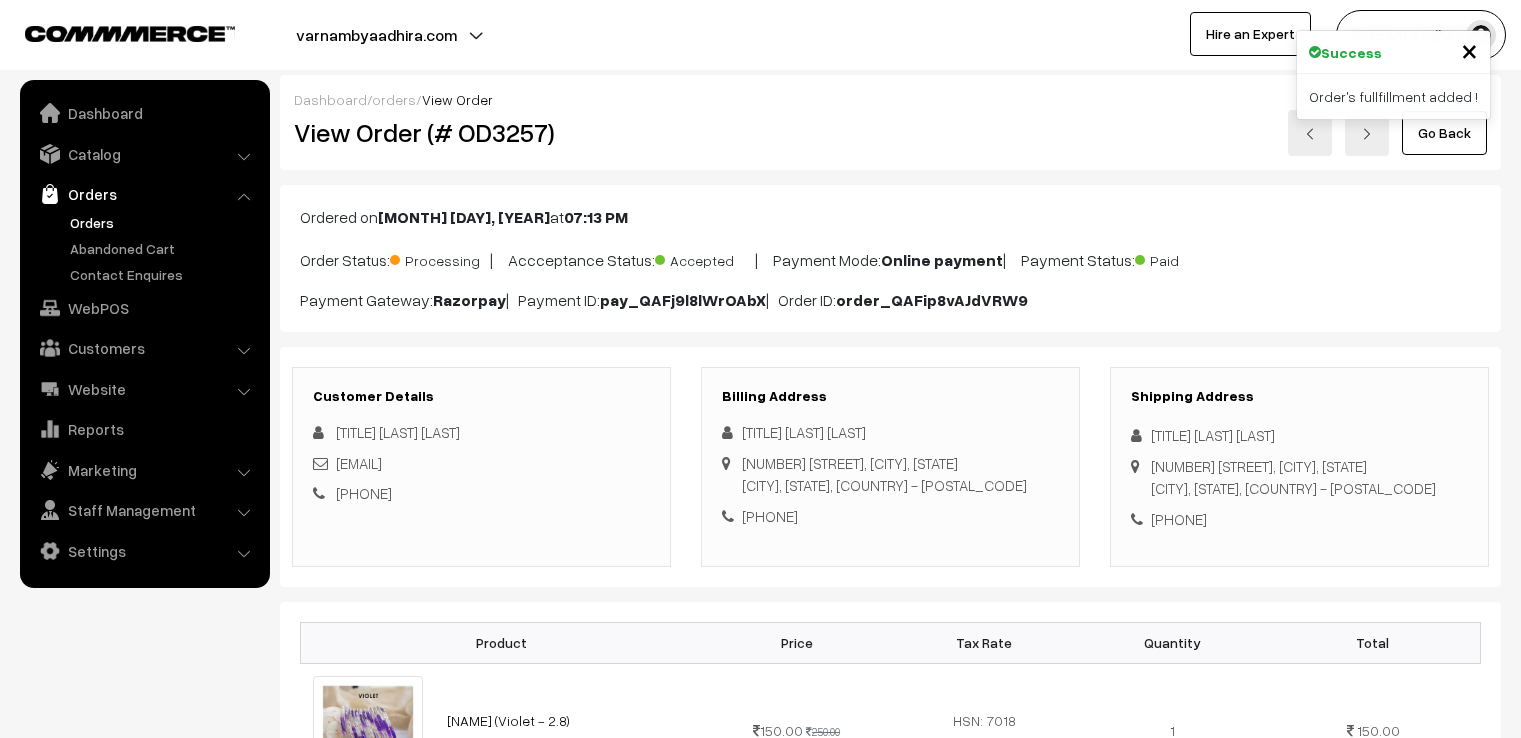 scroll, scrollTop: 3320, scrollLeft: 0, axis: vertical 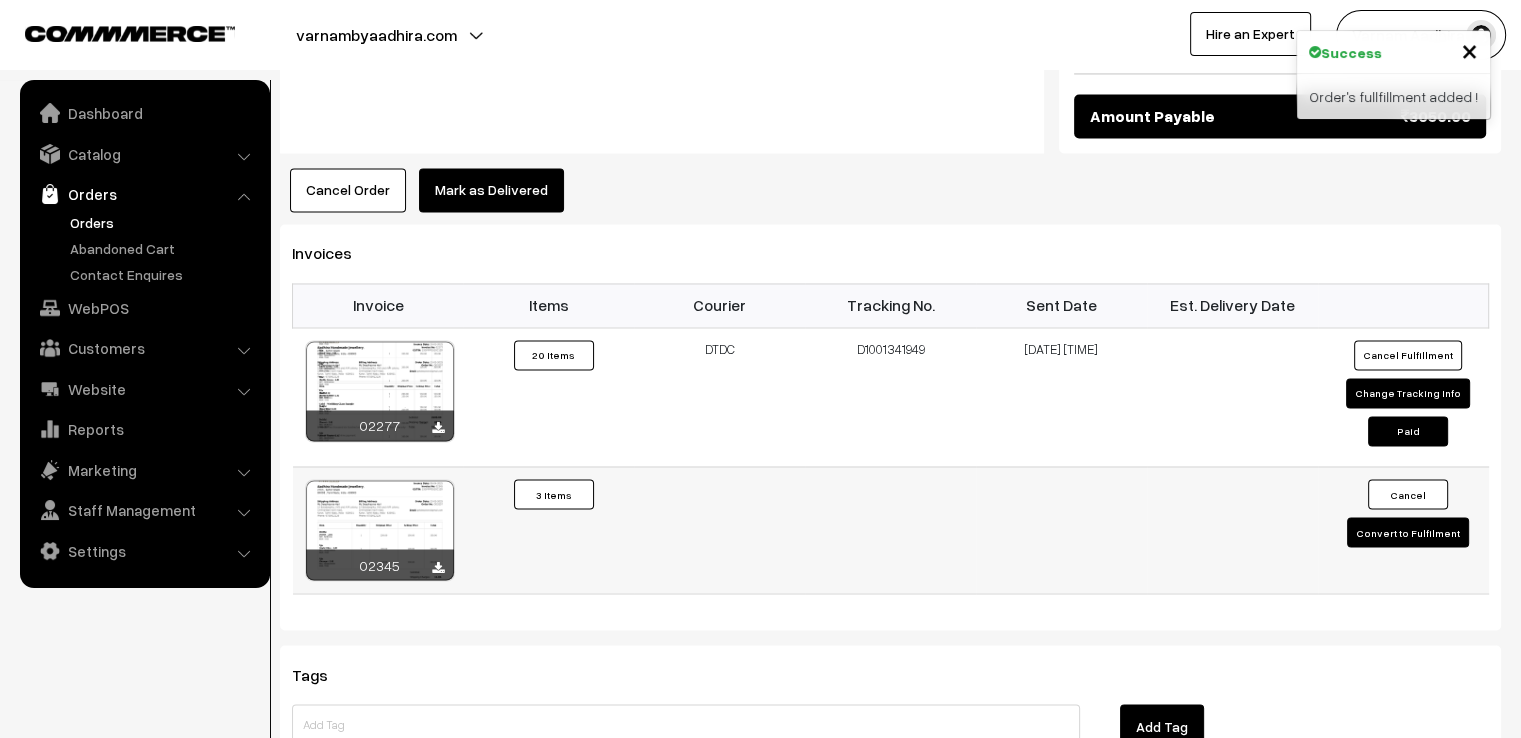 click on "Convert to Fulfilment" at bounding box center (1408, 532) 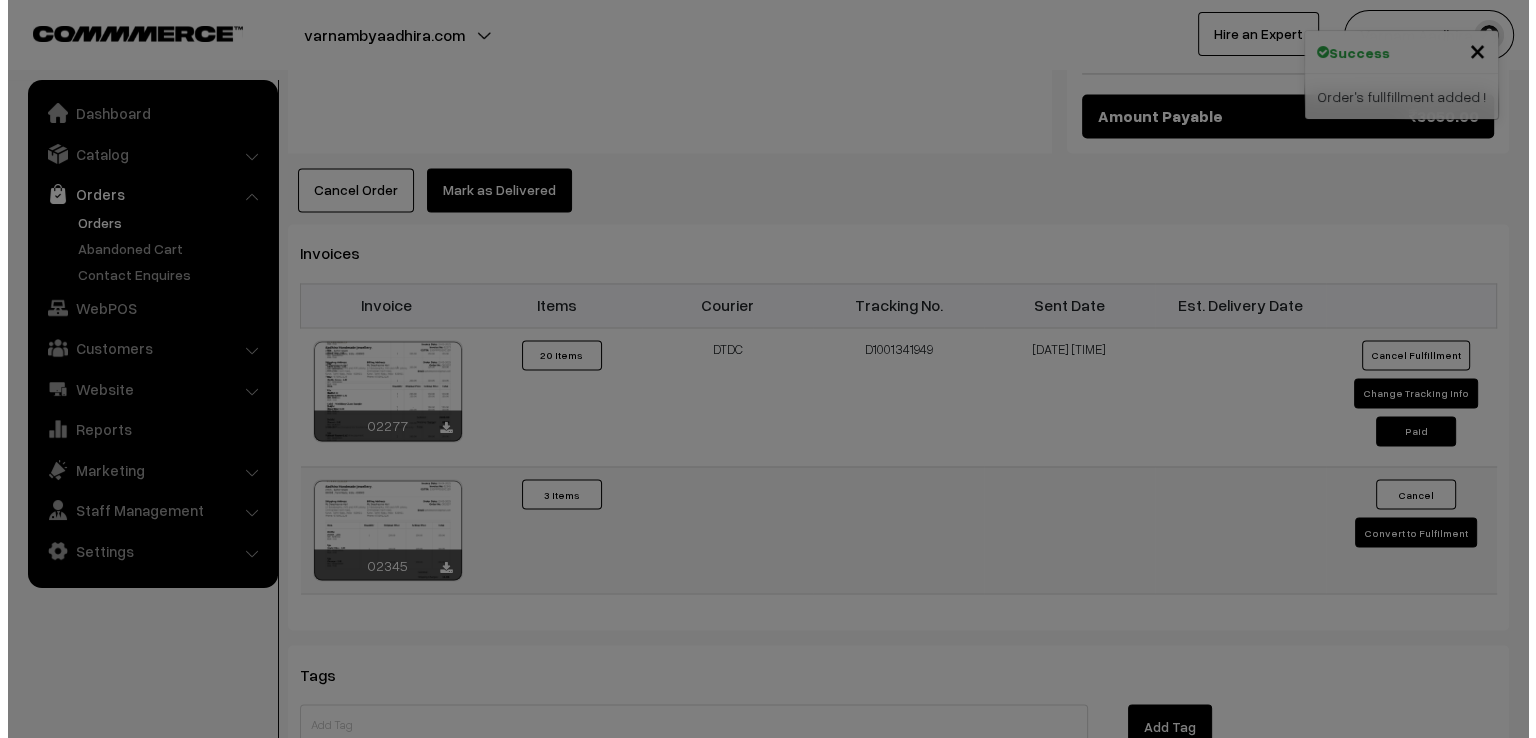 scroll, scrollTop: 3349, scrollLeft: 0, axis: vertical 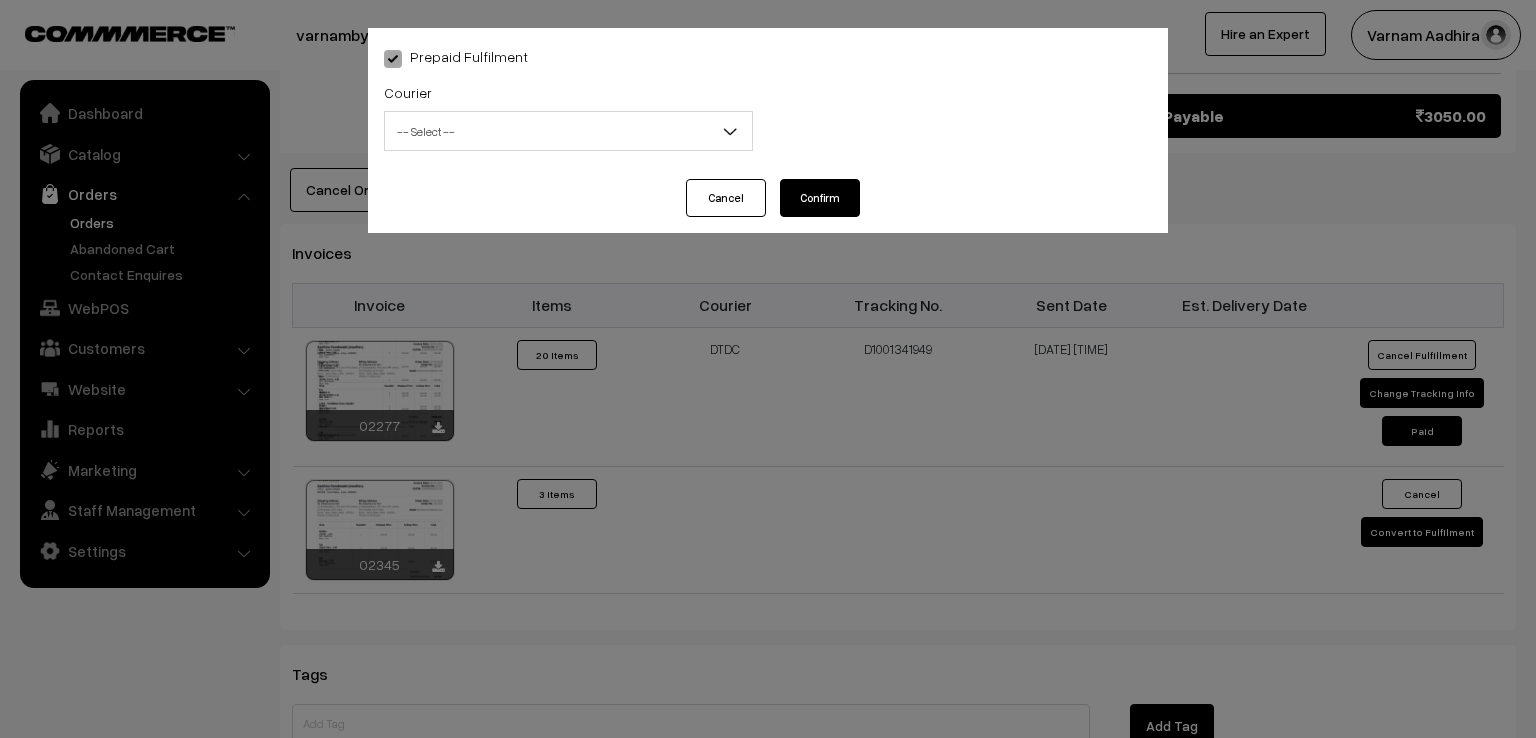 click on "-- Select --" at bounding box center [568, 131] 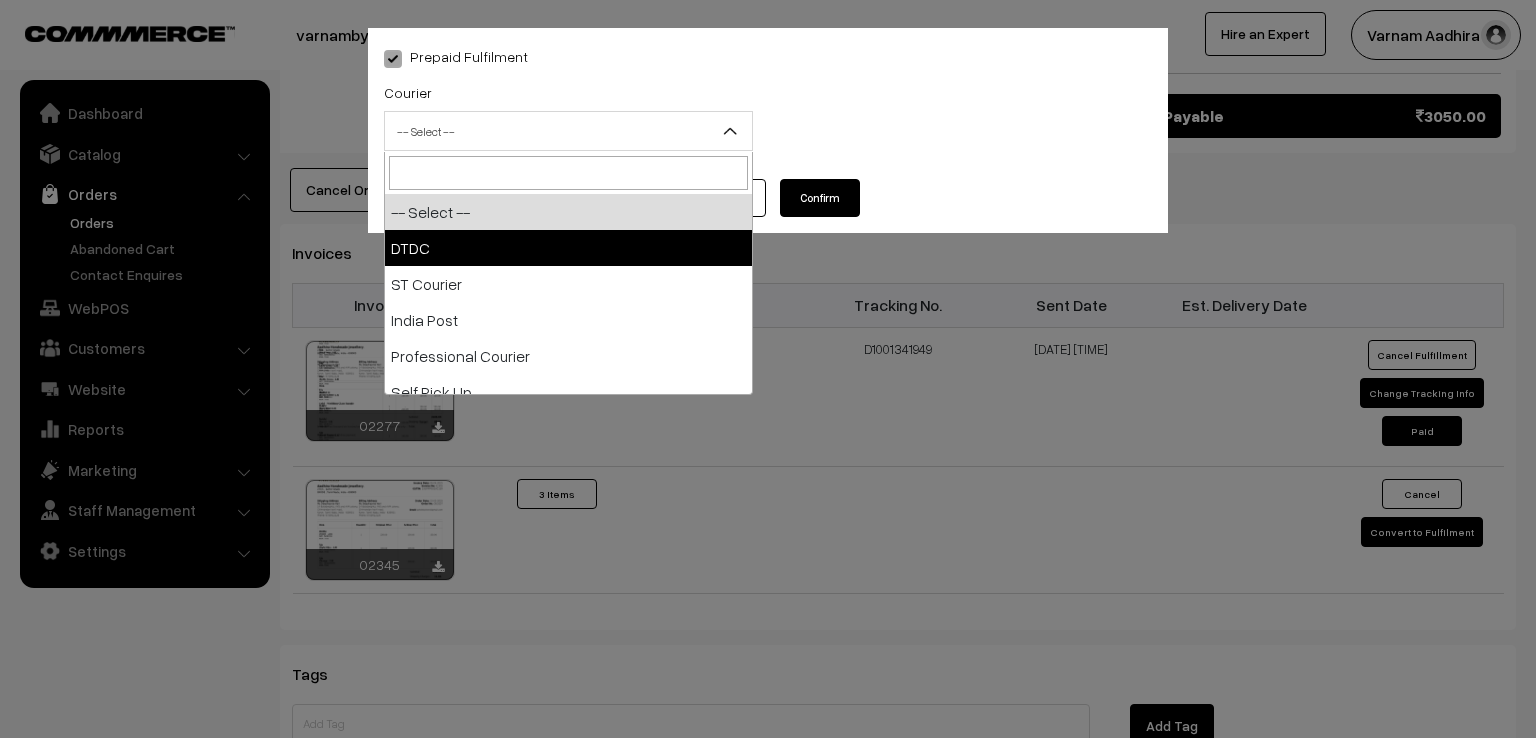 select on "1" 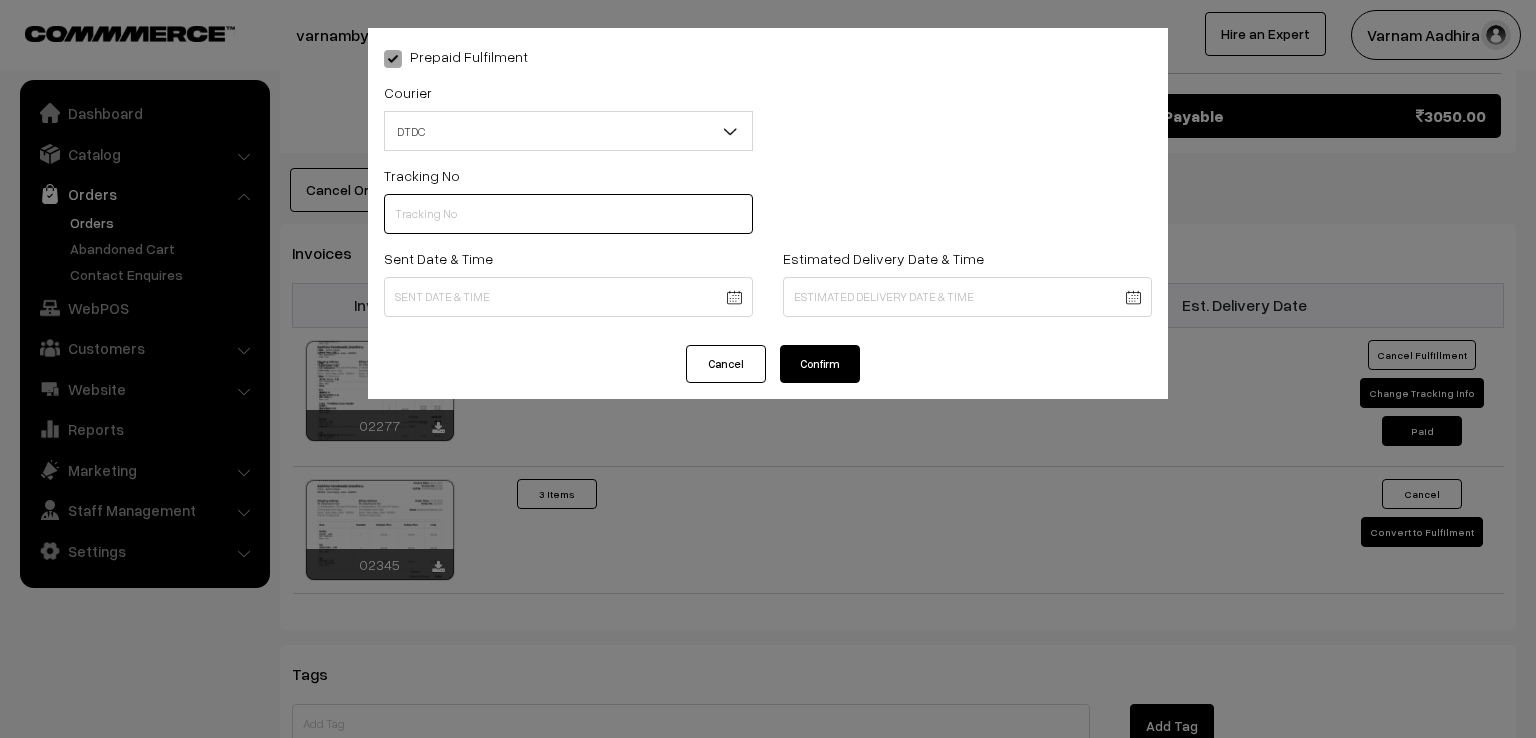 click at bounding box center (568, 214) 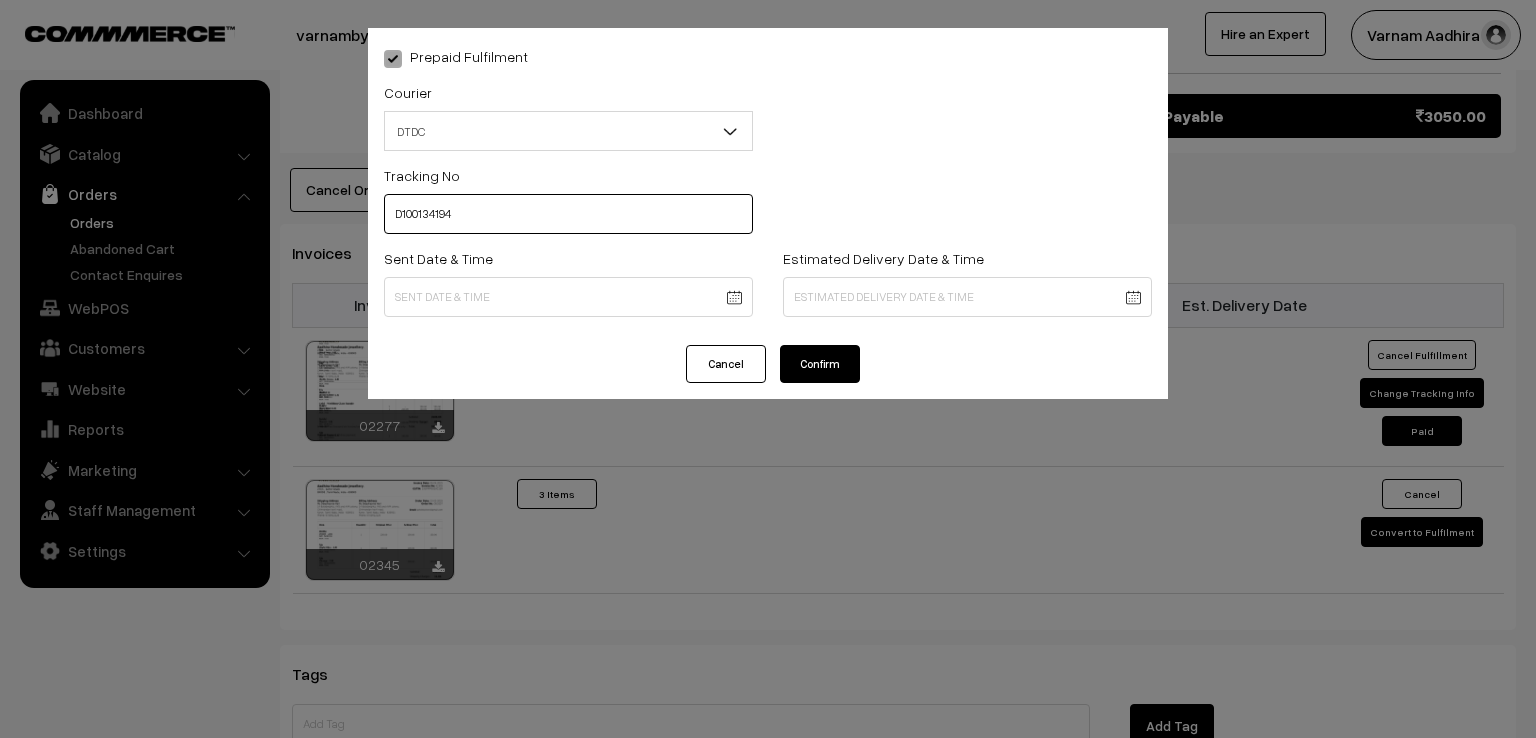 type on "D1001341949" 